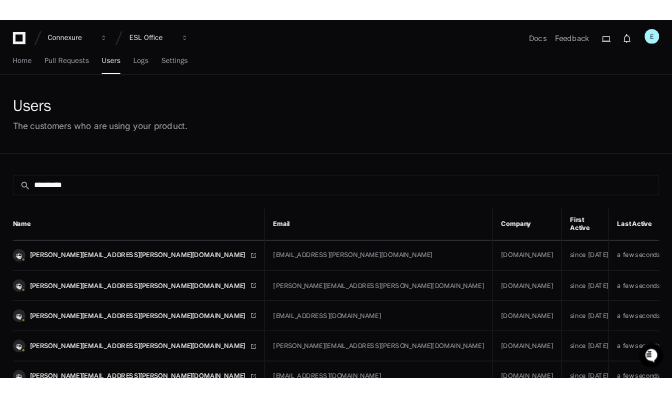 scroll, scrollTop: 0, scrollLeft: 0, axis: both 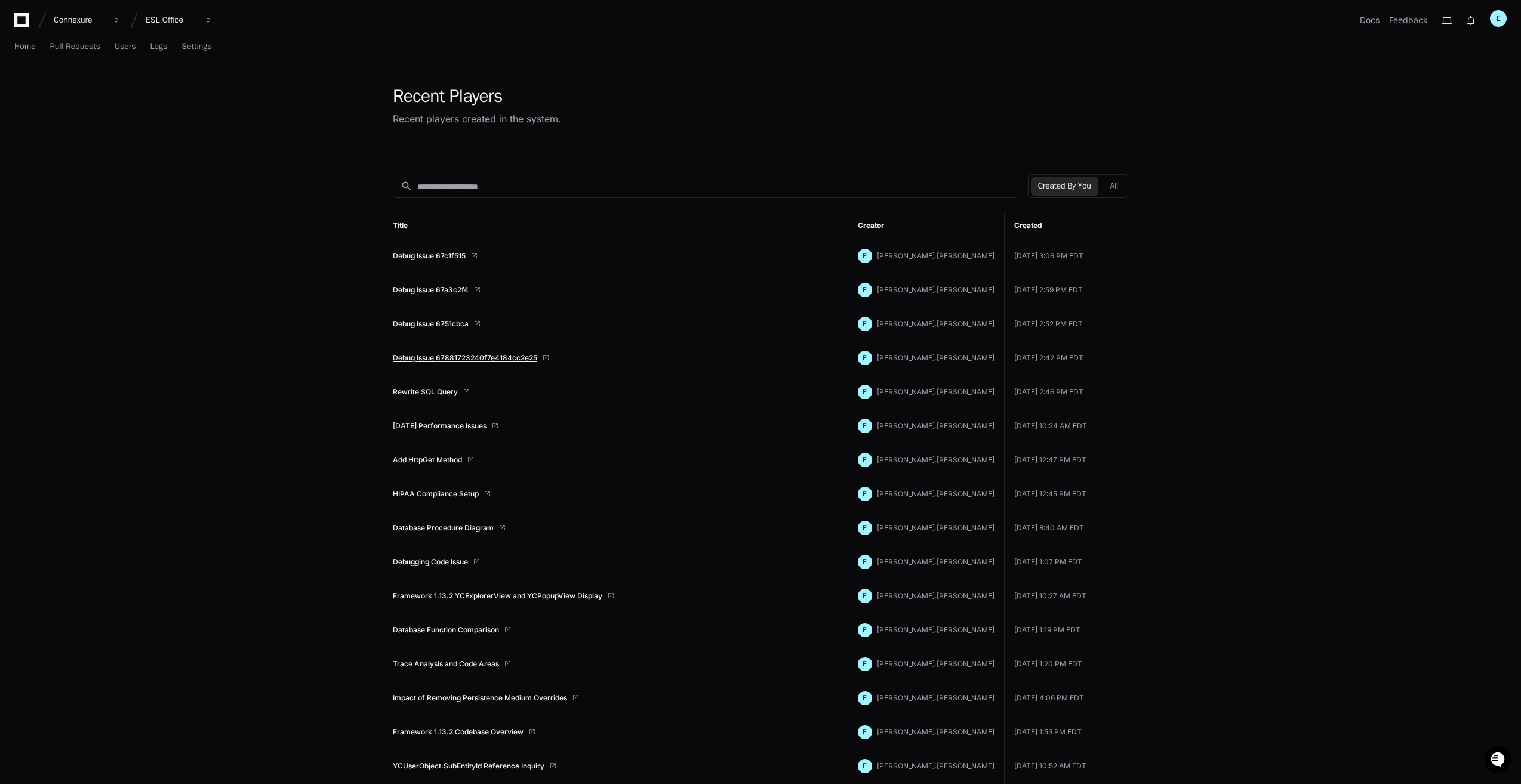 click on "Debug Issue 67881723240f7e4184cc2e25" 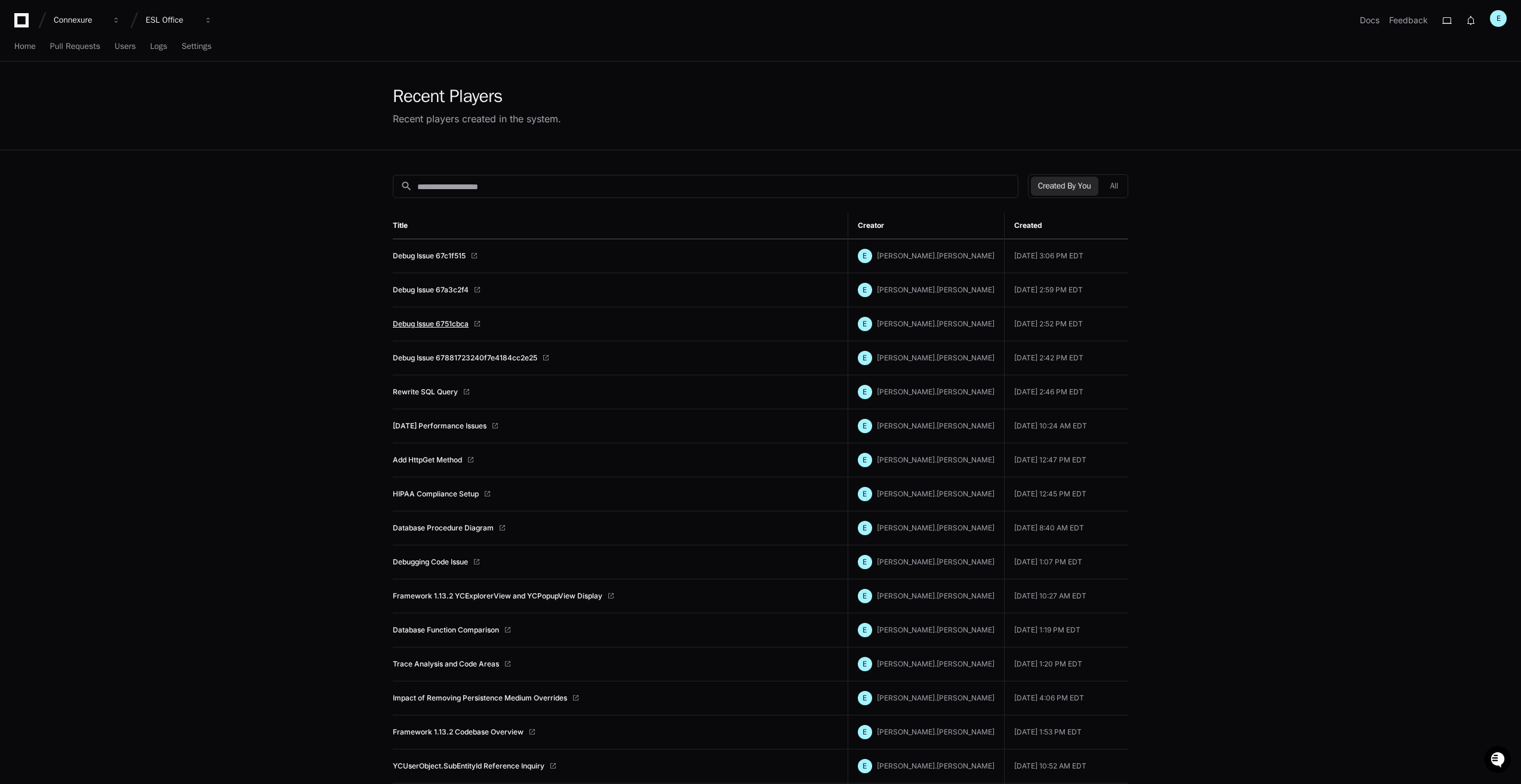 click on "Debug Issue 6751cbca" 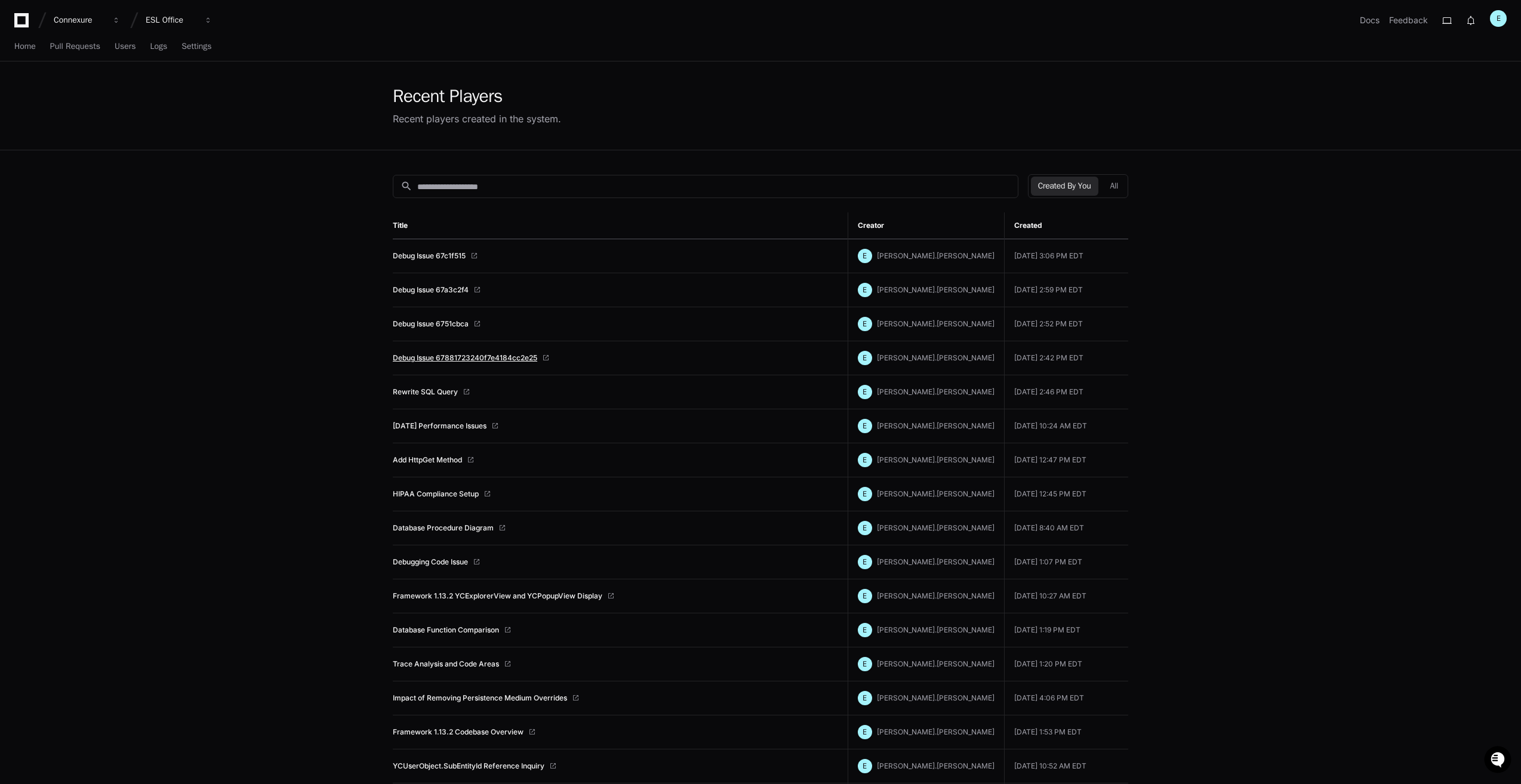 click on "Debug Issue 67881723240f7e4184cc2e25" 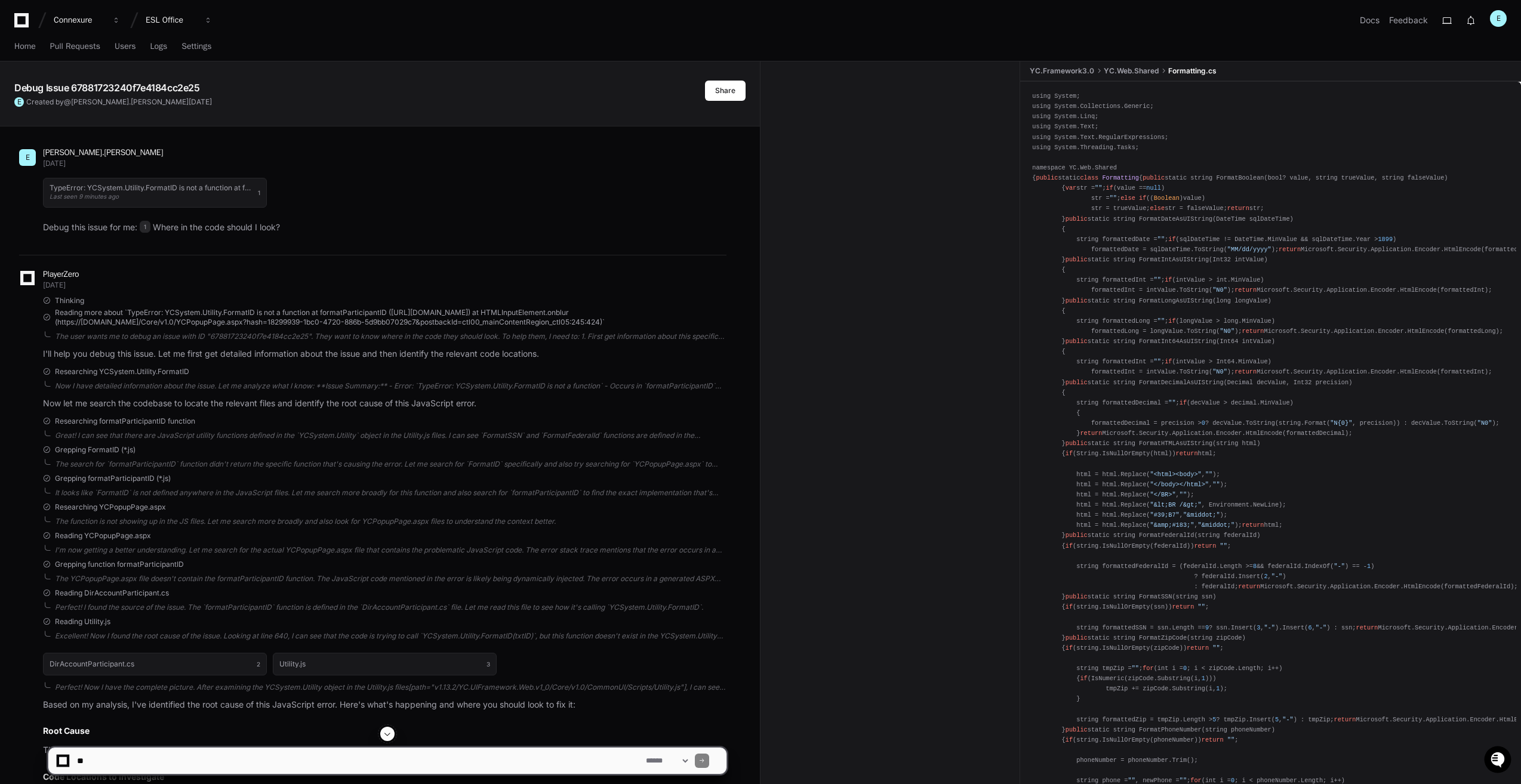 scroll, scrollTop: 0, scrollLeft: 0, axis: both 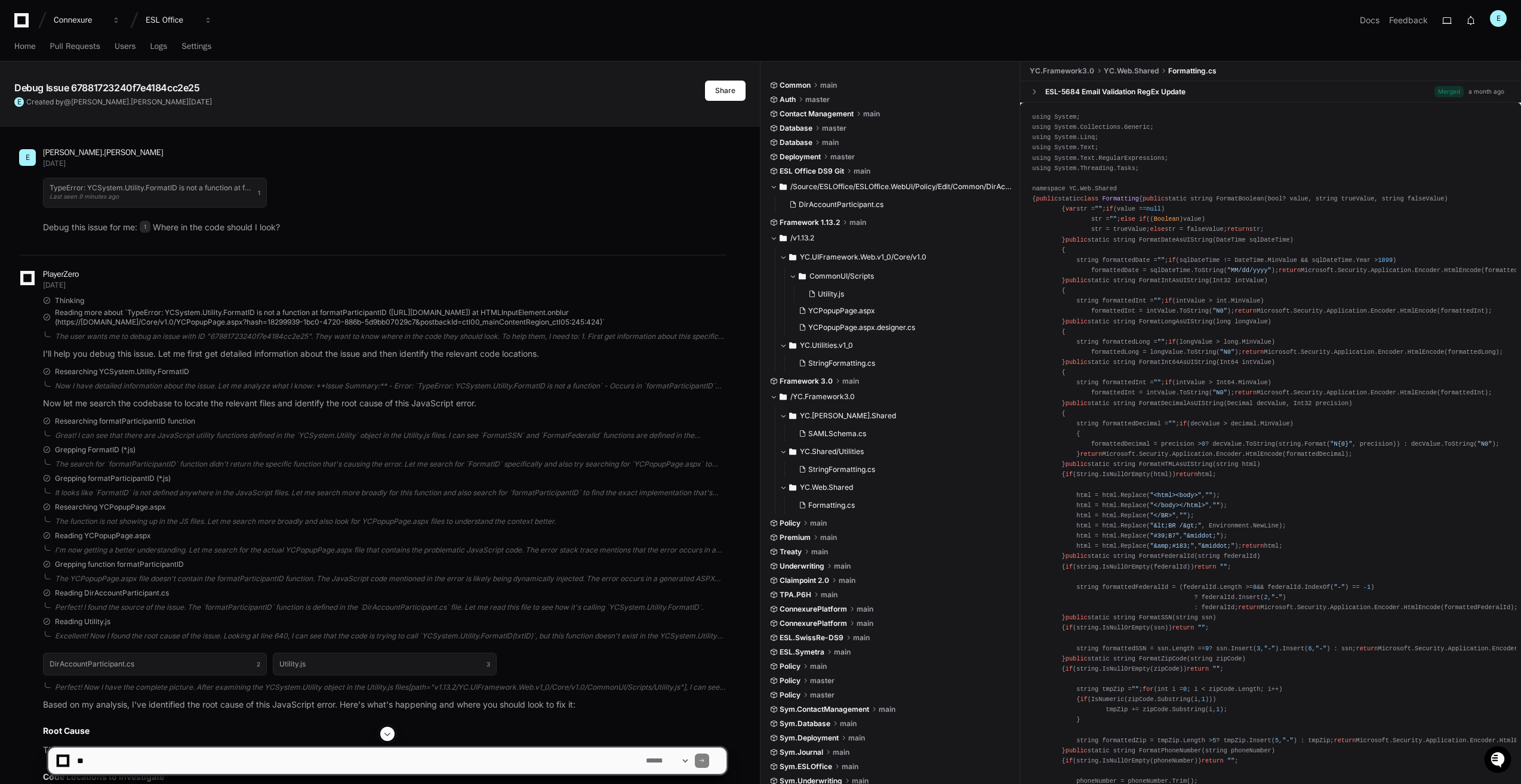 click on "E eduardo.gregorio 2 days ago TypeError: YCSystem.Utility.FormatID is not a function
at formatParticipantID (https://ioare.stoplossadvantage.com/Core/v1.0/YCPopupPage.aspx?hash=7fda0800-fc8d-4108-b511-8b3fb57ebfe7&postbackId=ctl00_mainContentRegion_ctl05:340:90)
at HTMLInputElement.onblur (https://ioare.stoplossadvantage.com/Core/v1.0/YCPopupPage.aspx?hash=7fda0800-fc8d-4108-b511-8b3fb57ebfe7&postbackId=ctl00_mainContentRegion_ctl05:245:424) Last seen 9 minutes ago 1 Debug this issue for me:  1  Where in the code should I look?" 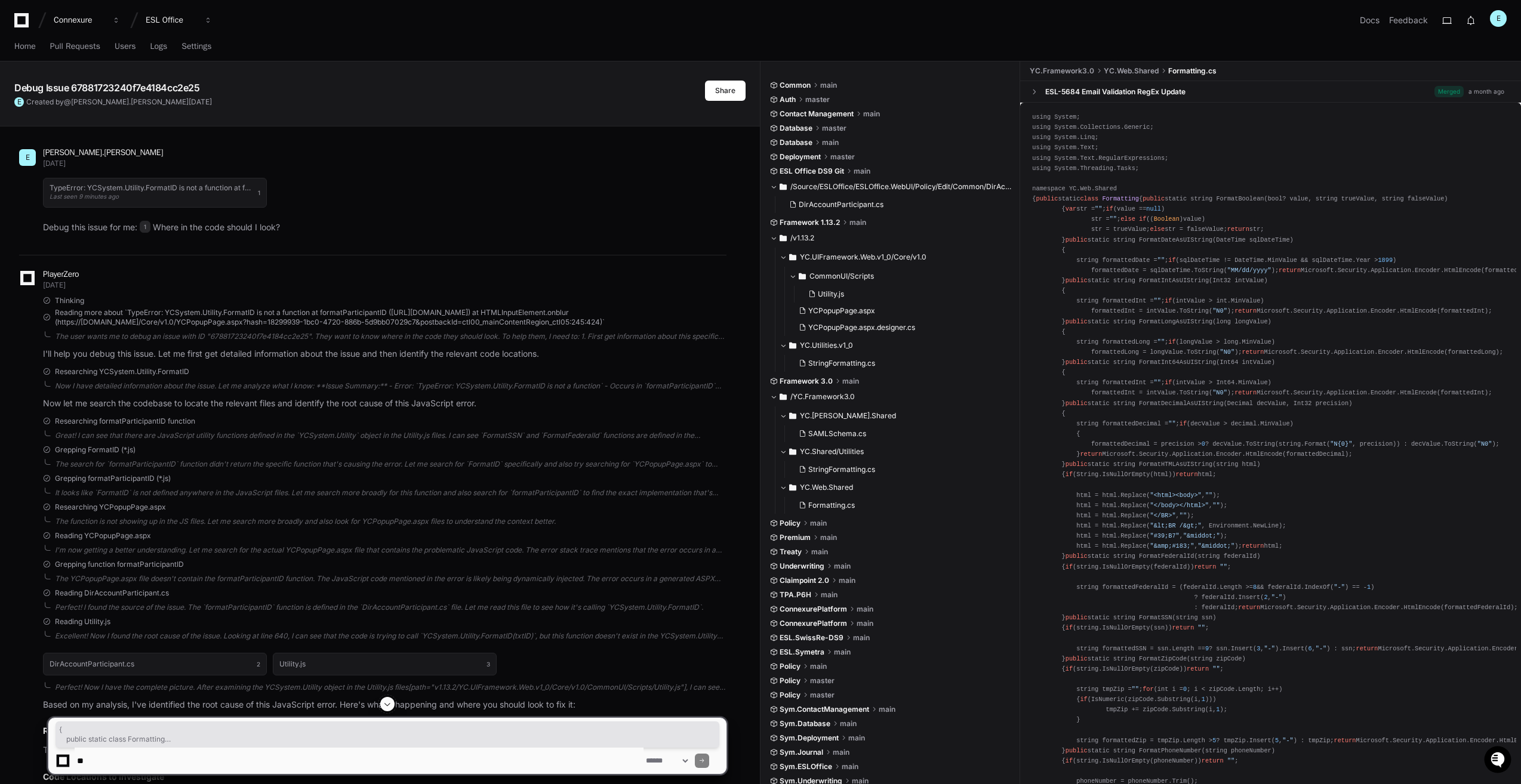 drag, startPoint x: 1519, startPoint y: 193, endPoint x: 1521, endPoint y: 234, distance: 41.048752 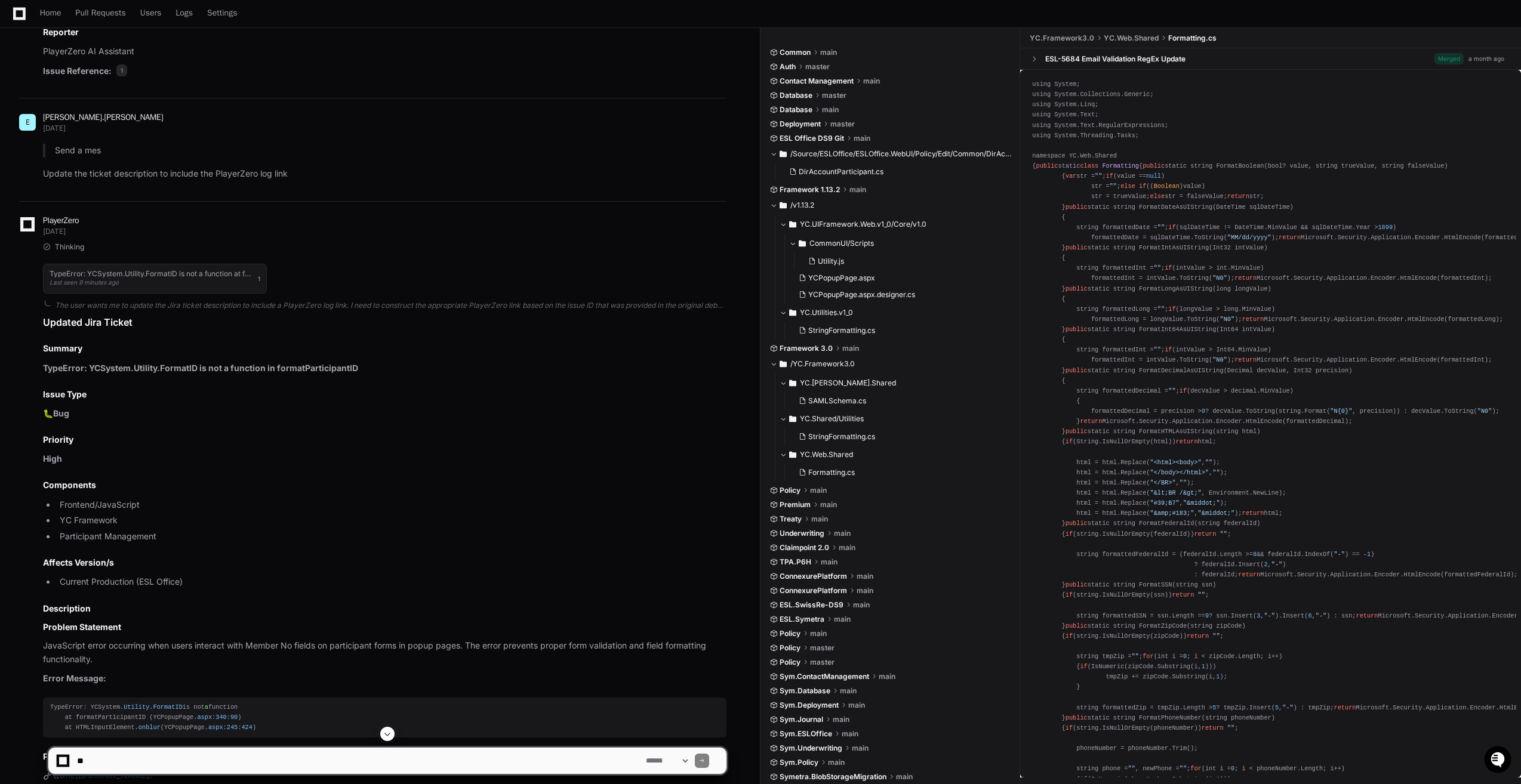 scroll, scrollTop: 4113, scrollLeft: 0, axis: vertical 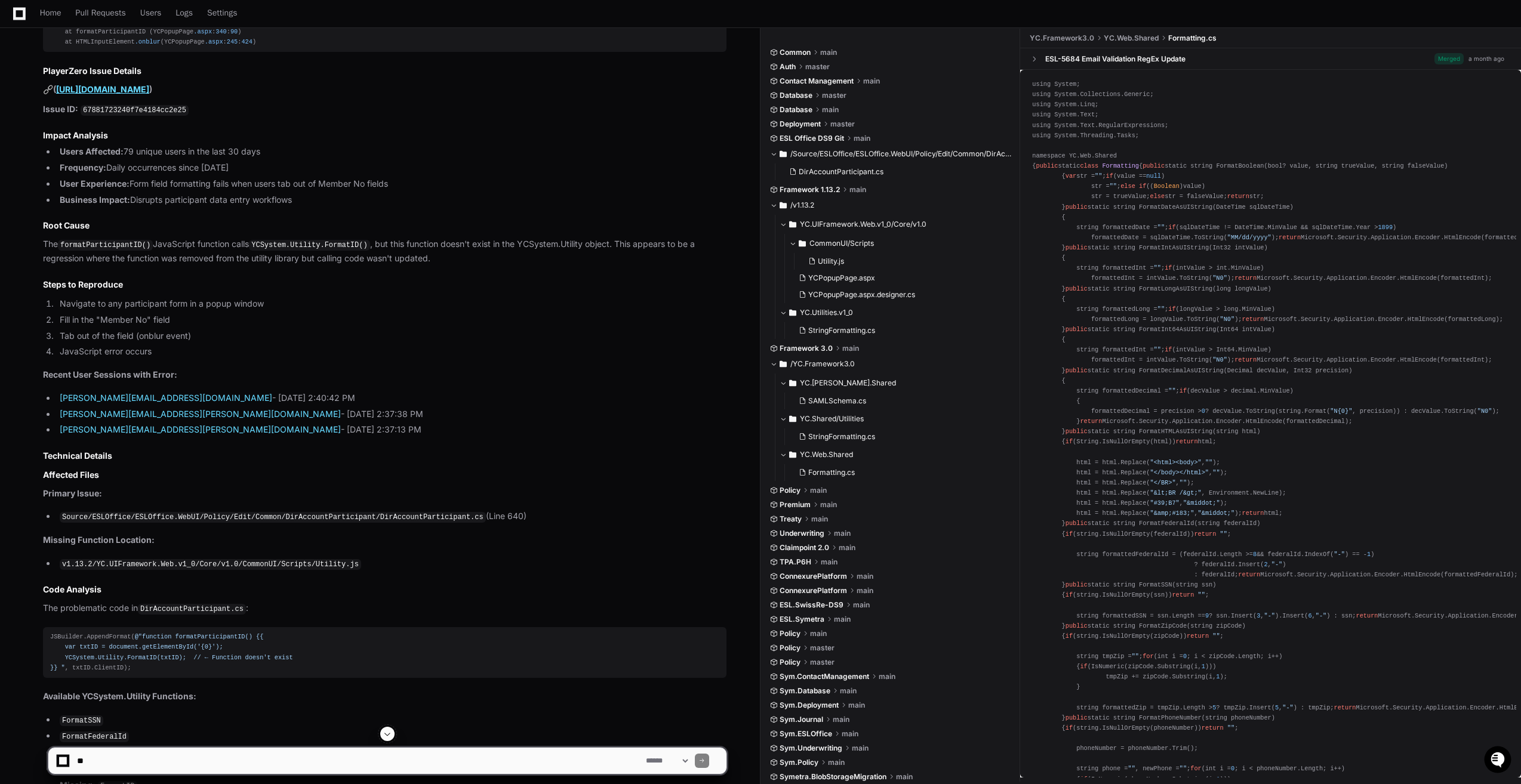 click on "[URL][DOMAIN_NAME]" 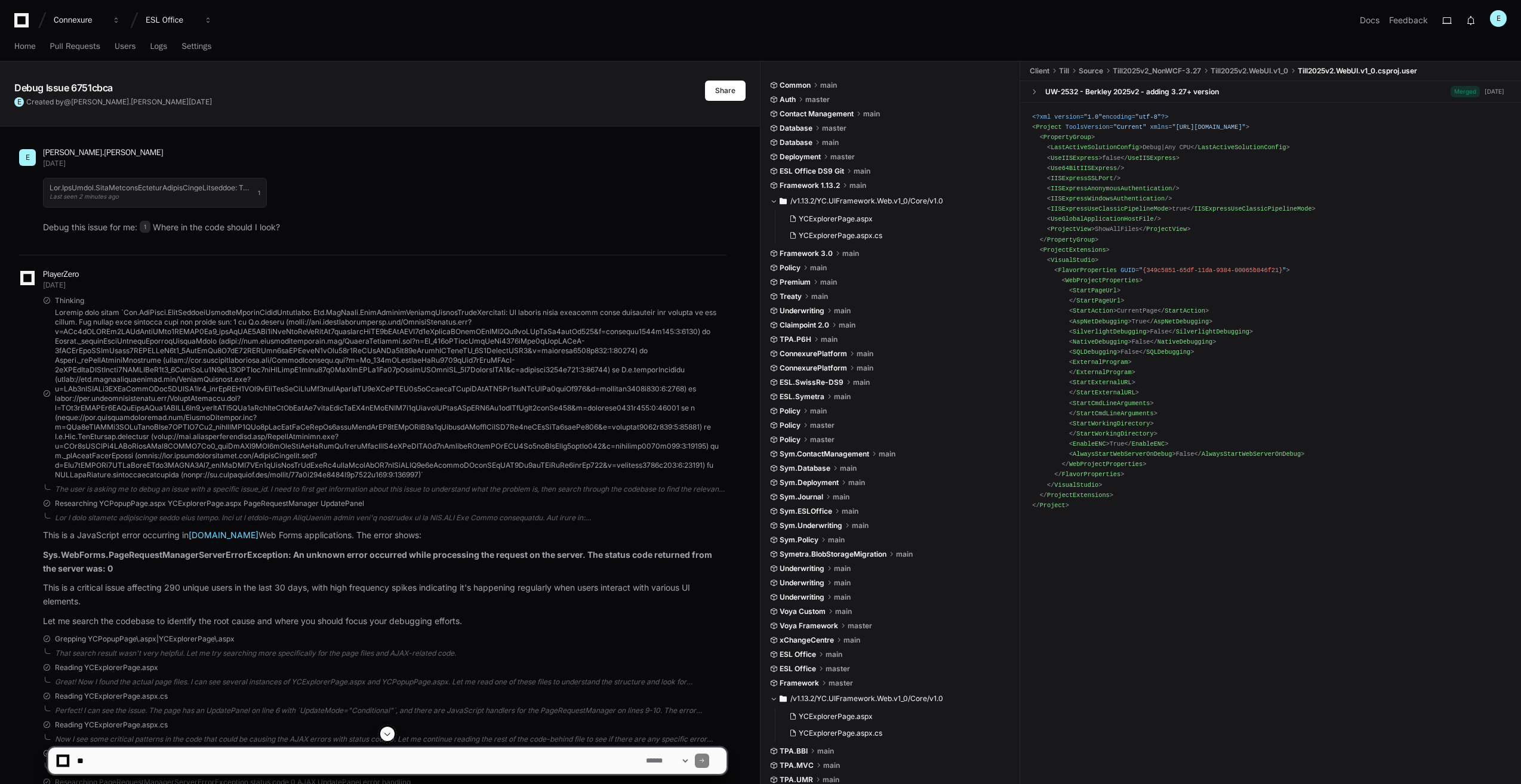 scroll, scrollTop: 0, scrollLeft: 0, axis: both 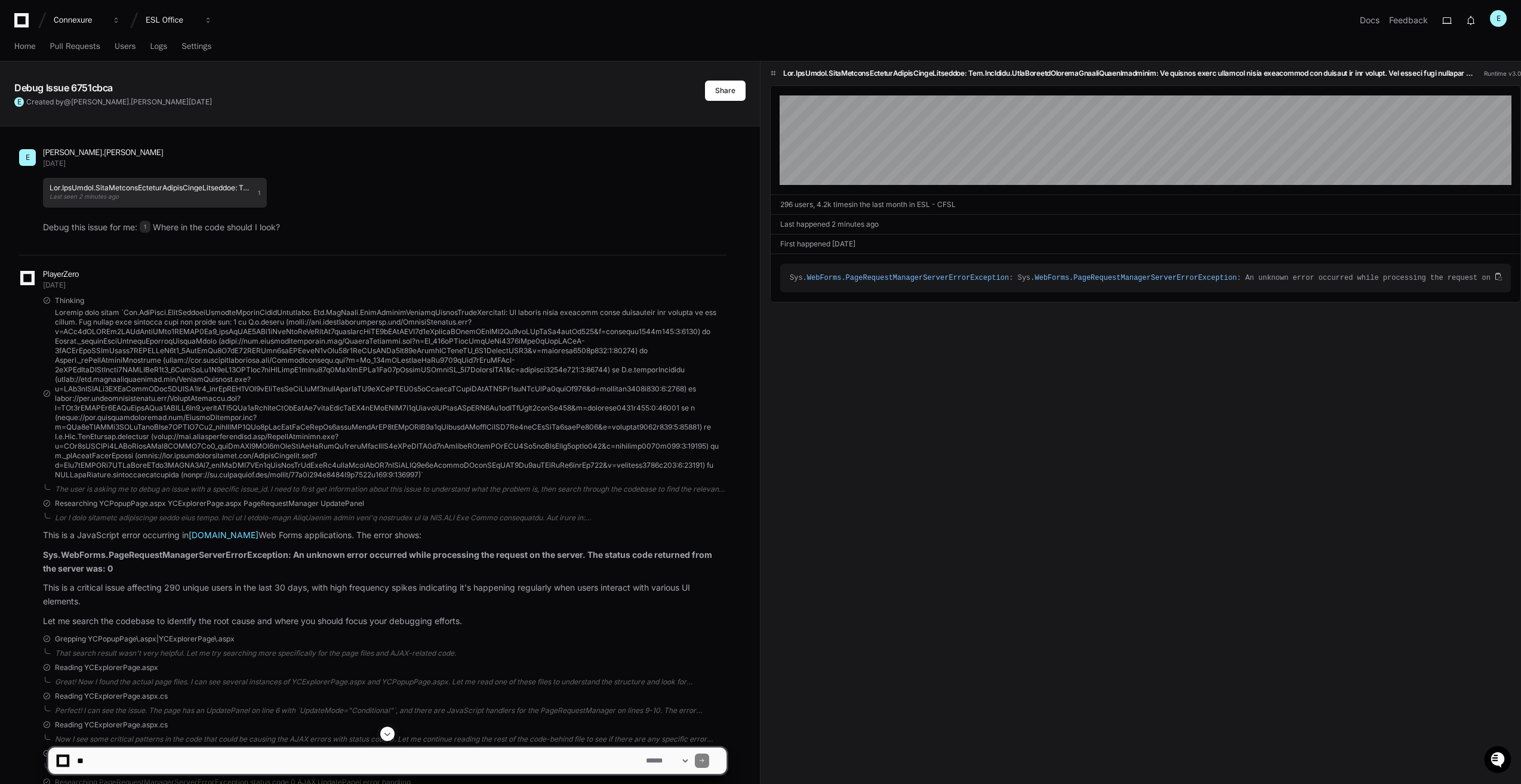 click on "Last seen 2 minutes ago 1" 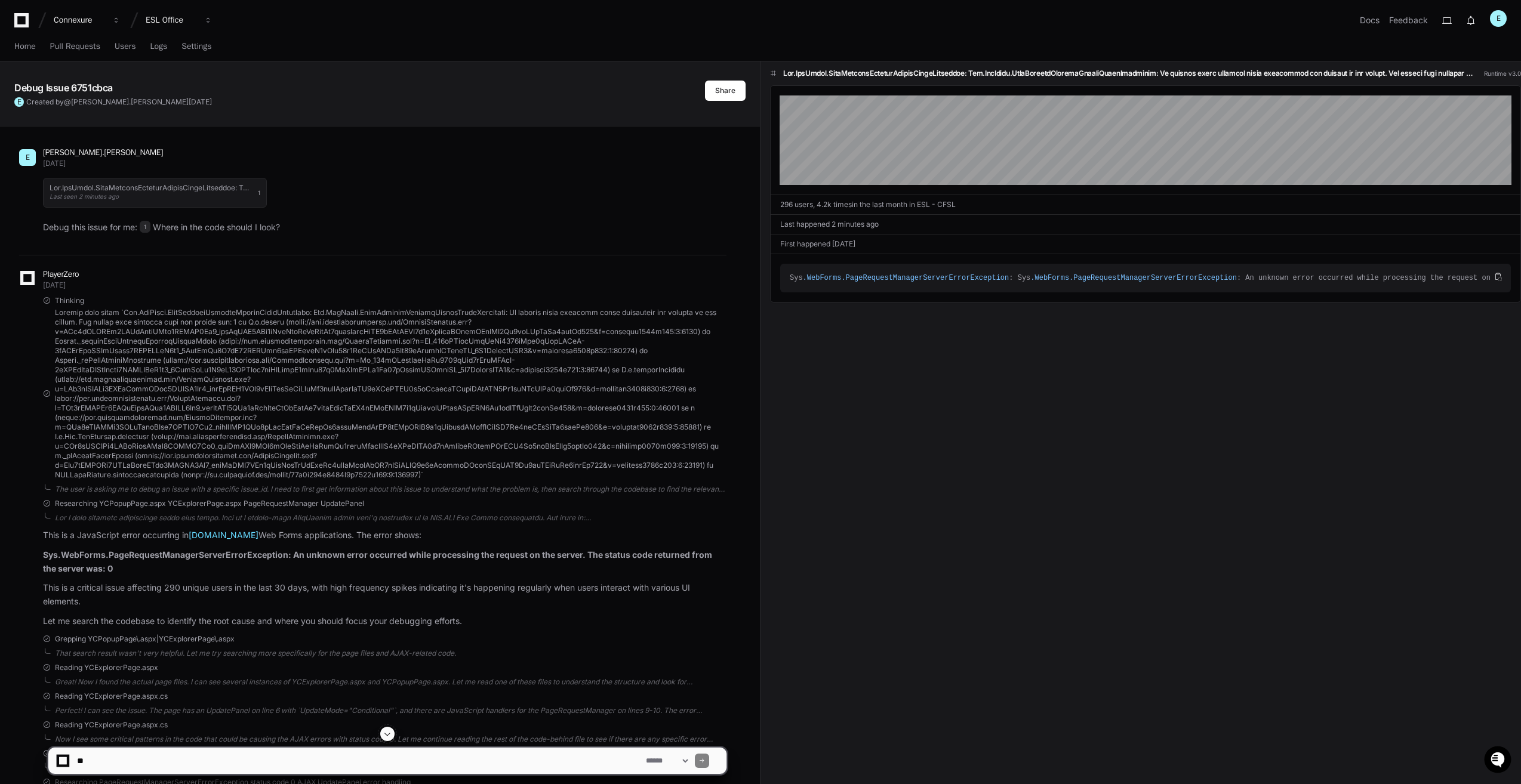 click on "Debug this issue for me:  1  Where in the code should I look?" 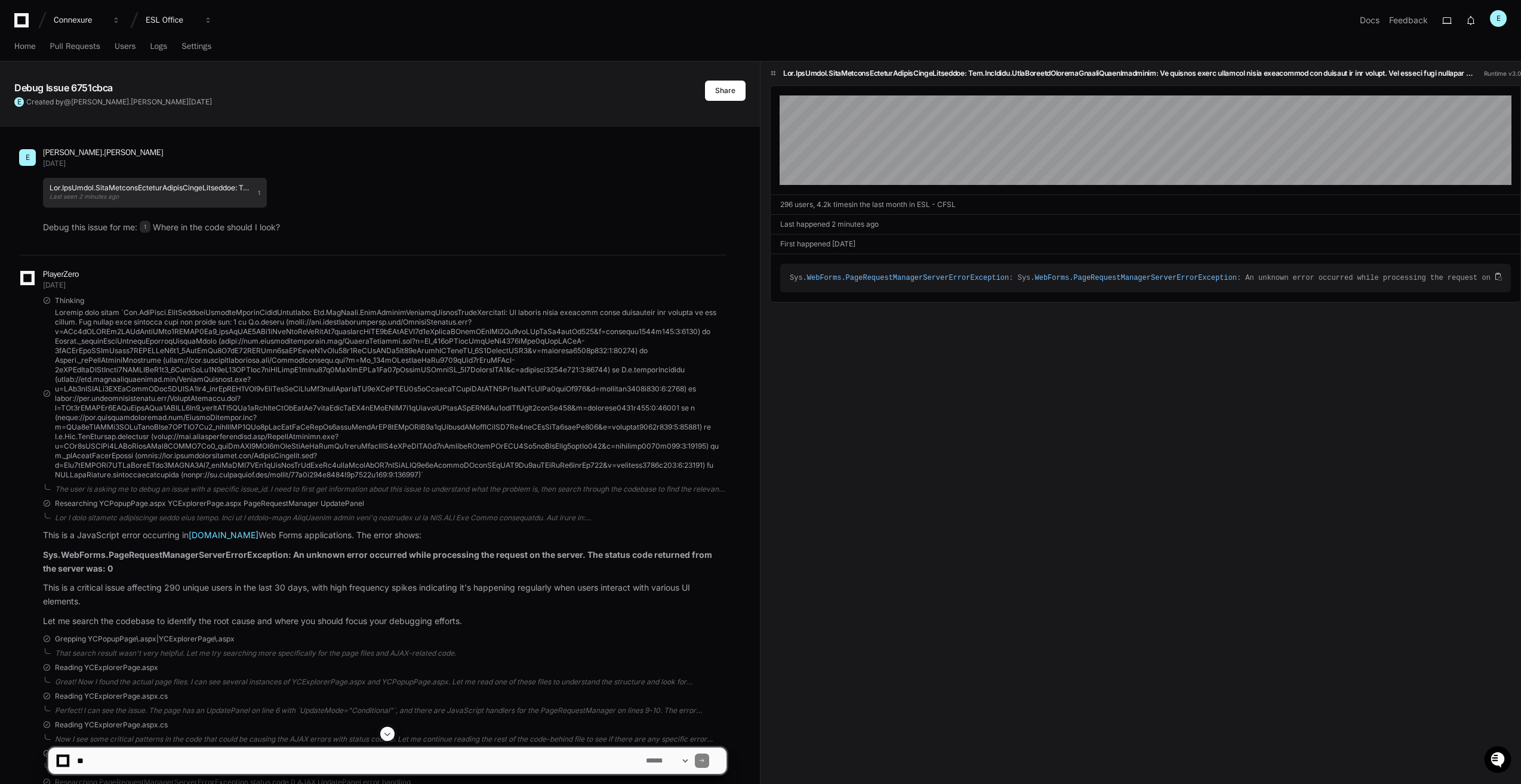 click 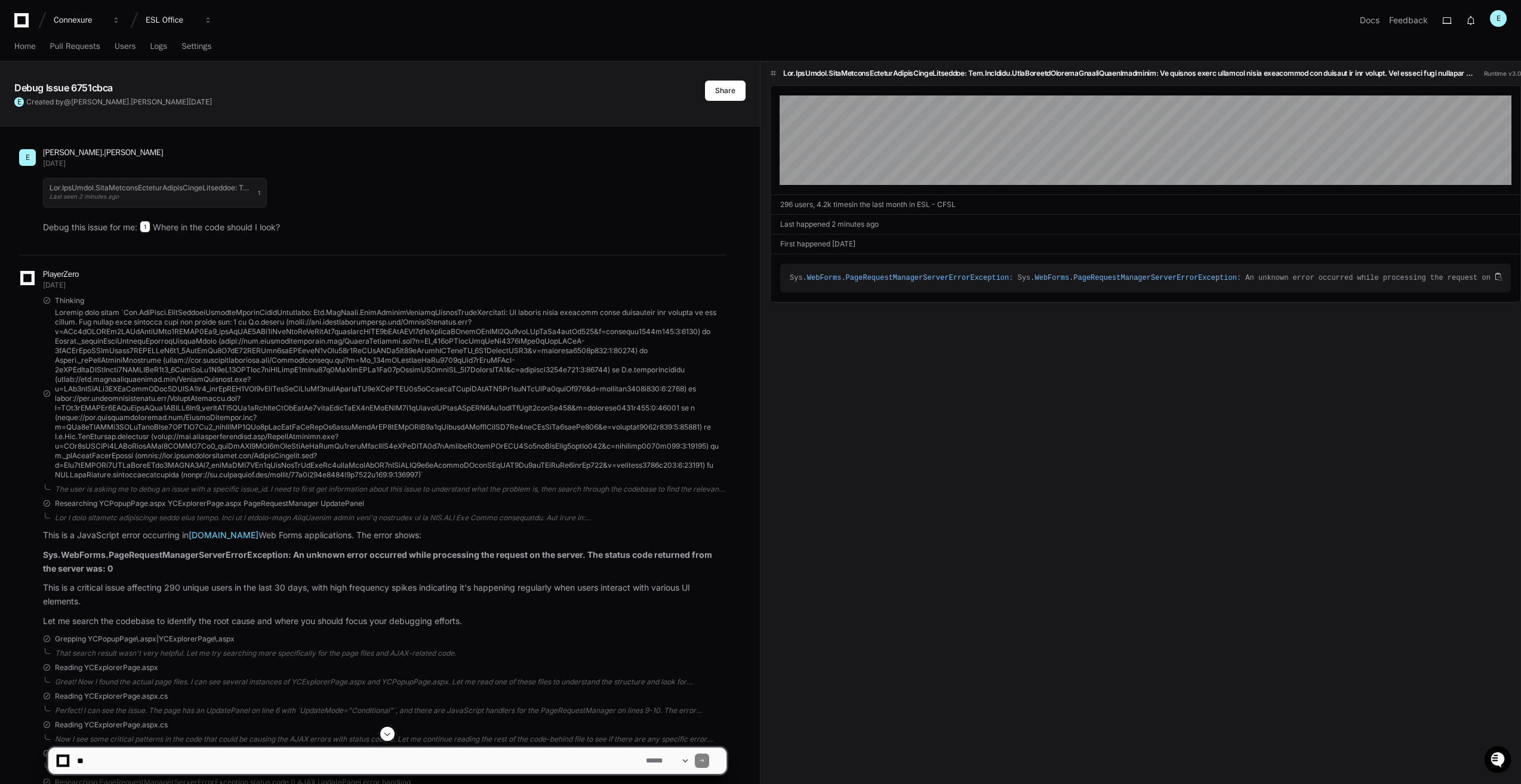 click on "1" 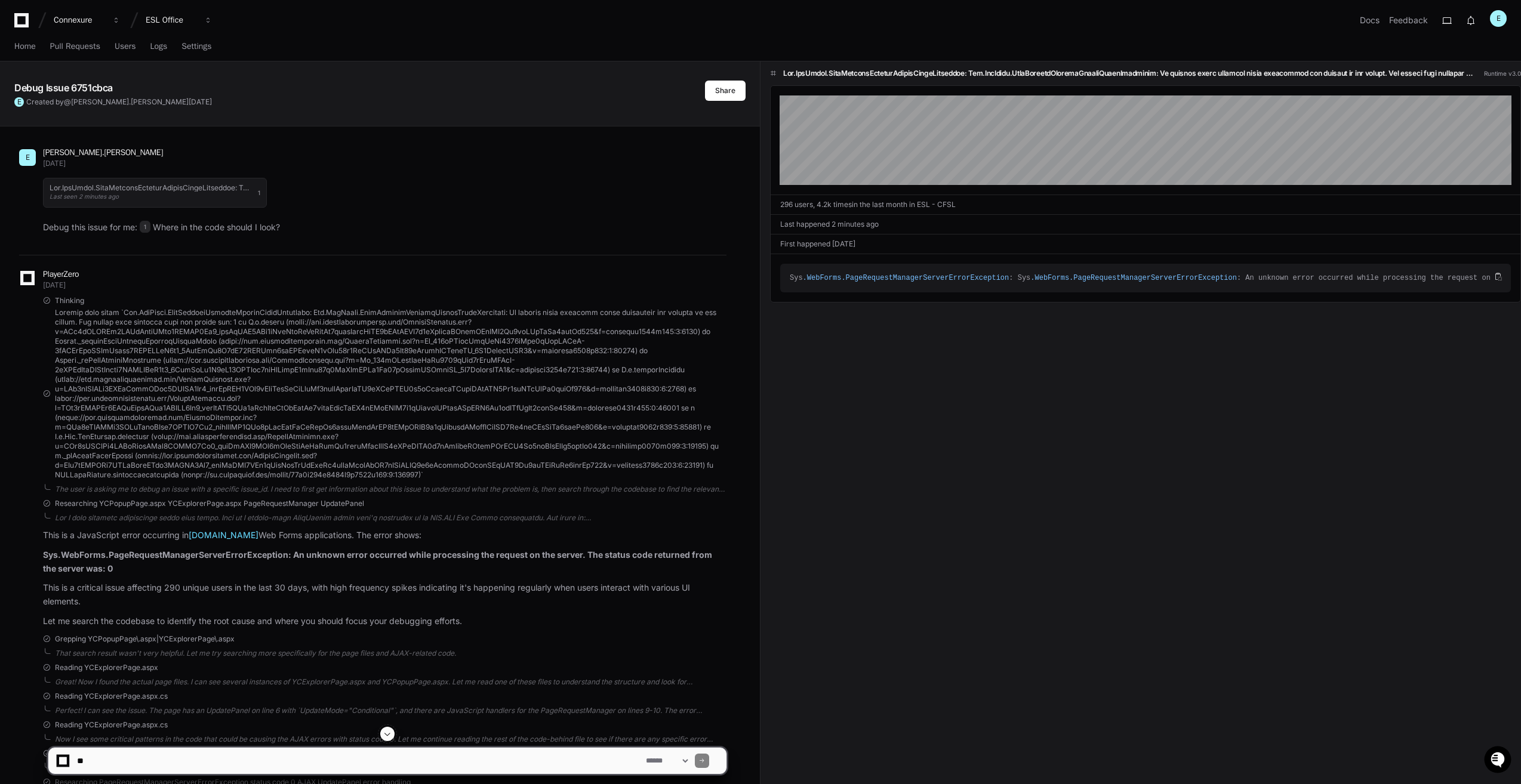 click 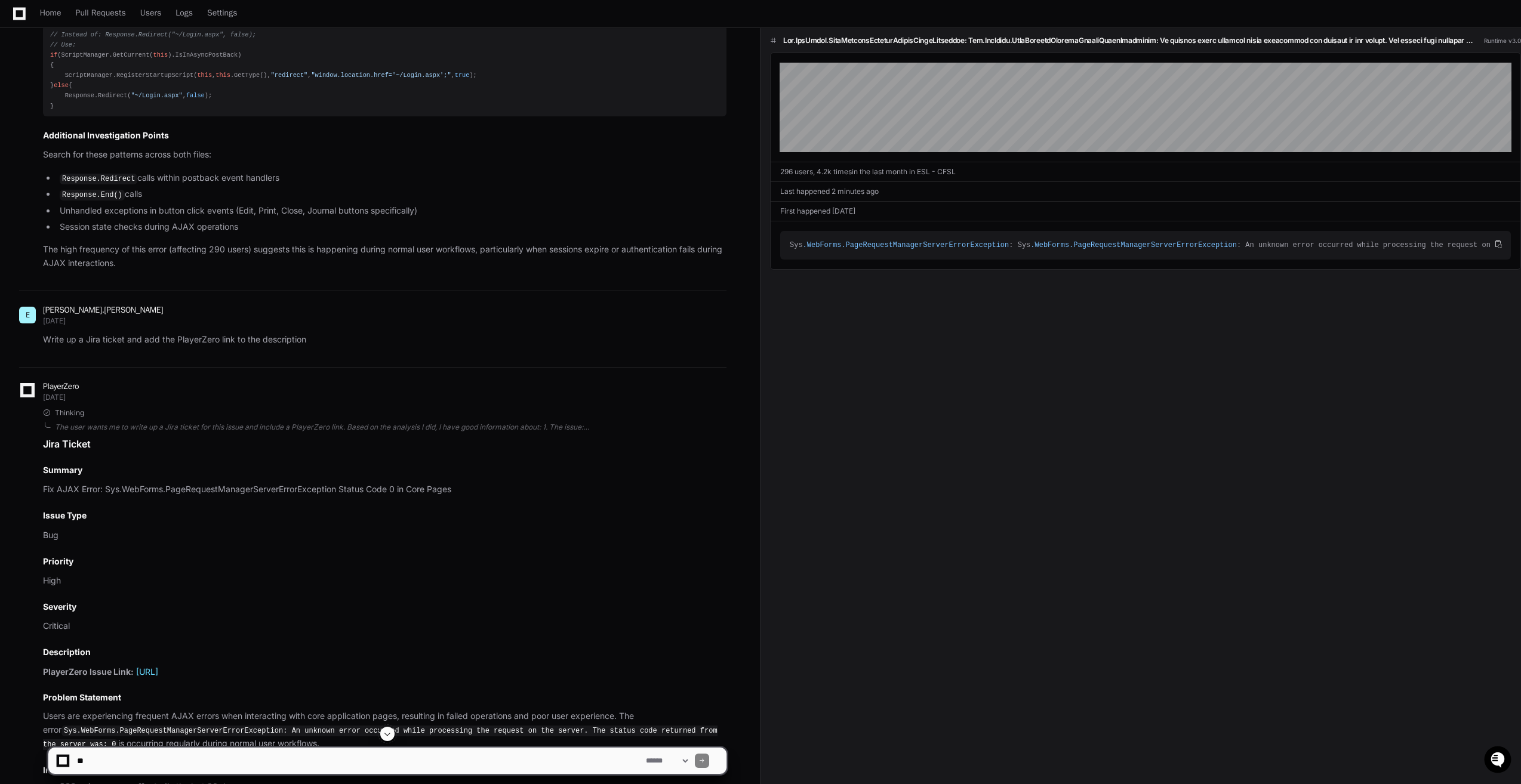 scroll, scrollTop: 1371, scrollLeft: 0, axis: vertical 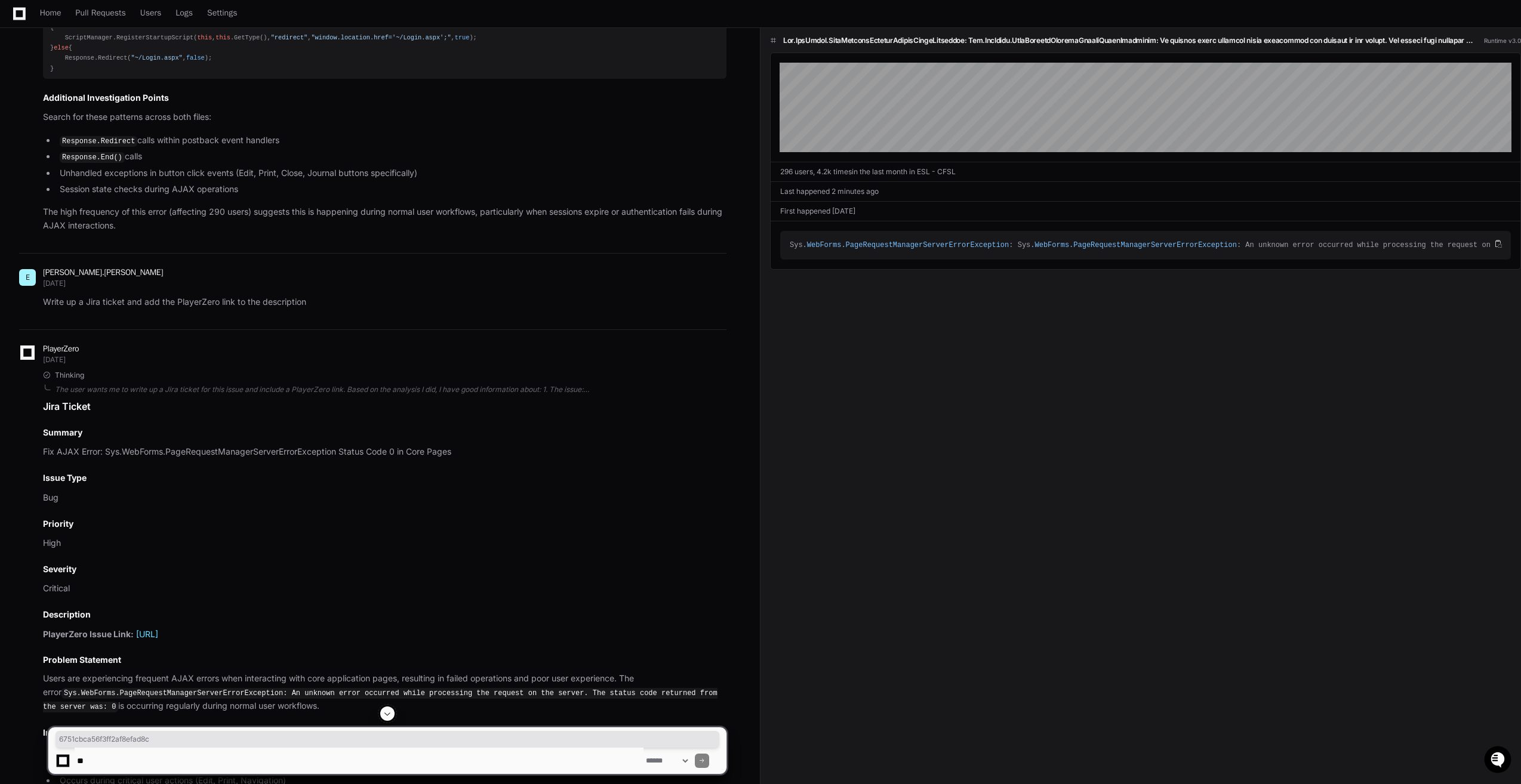 drag, startPoint x: 417, startPoint y: 665, endPoint x: 258, endPoint y: 678, distance: 159.53056 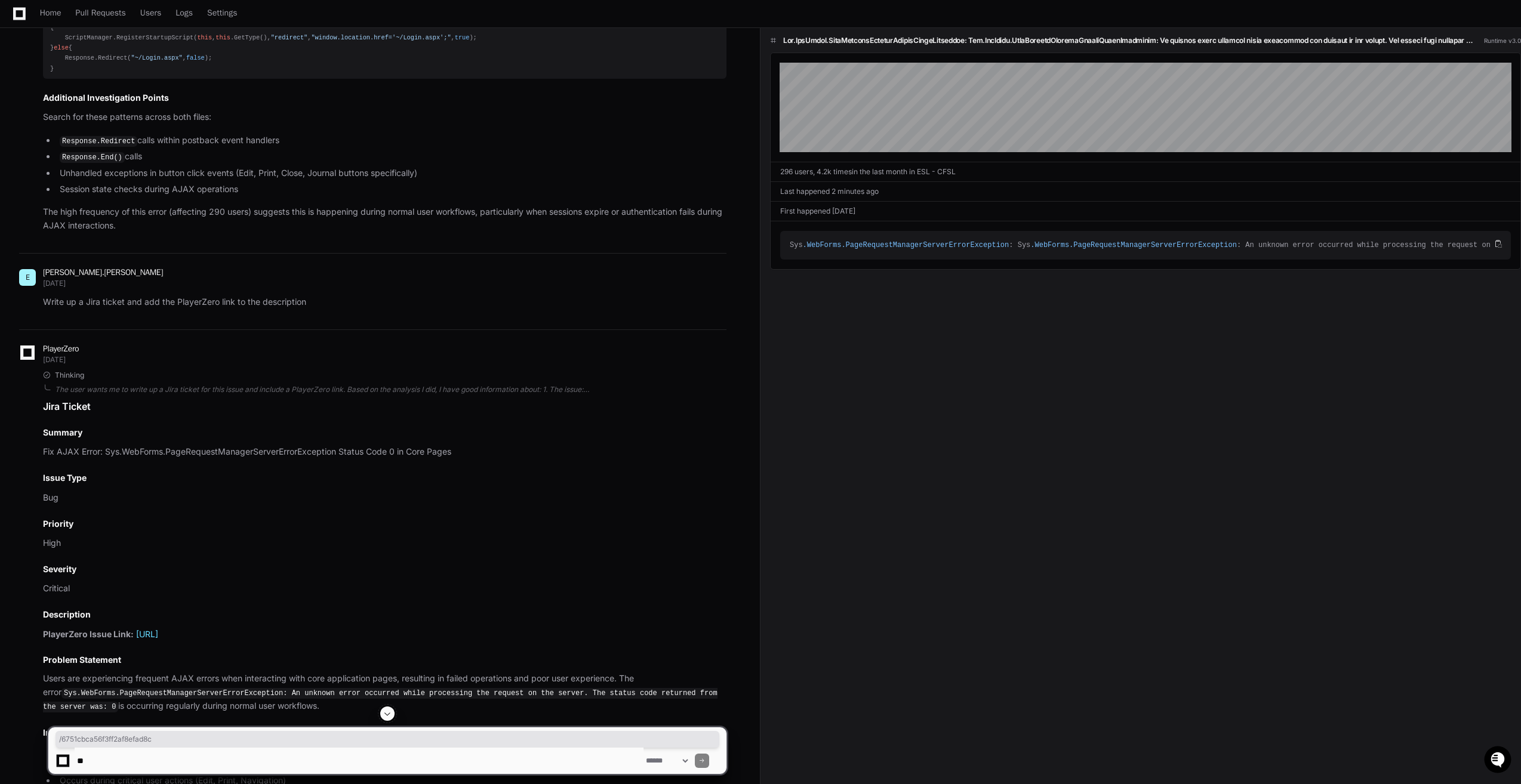 click on "Jira Ticket
Summary
Fix AJAX Error: Sys.WebForms.PageRequestManagerServerErrorException Status Code 0 in Core Pages
Issue Type
Bug
Priority
High
Severity
Critical
Description
PlayerZero Issue Link:   https://app.playerzero.ai/issues/6751cbca56f3ff2af8efad8c
Problem Statement
Users are experiencing frequent AJAX errors when interacting with core application pages, resulting in failed operations and poor user experience. The error  Sys.WebForms.PageRequestManagerServerErrorException: An unknown error occurred while processing the request on the server. The status code returned from the server was: 0  is occurring regularly during normal user workflows.
Impact
290 unique users affected  in the last 30 days
High frequency error with regular spikes
Occurs during critical user actions (Edit, Print, Navigation)
Affects core application functionality
Affected Components
/Core/*/YCExplorerPage.aspx
/Core/*/YCPopupPage.aspx
UpdatePanel AJAX postbacks
and" 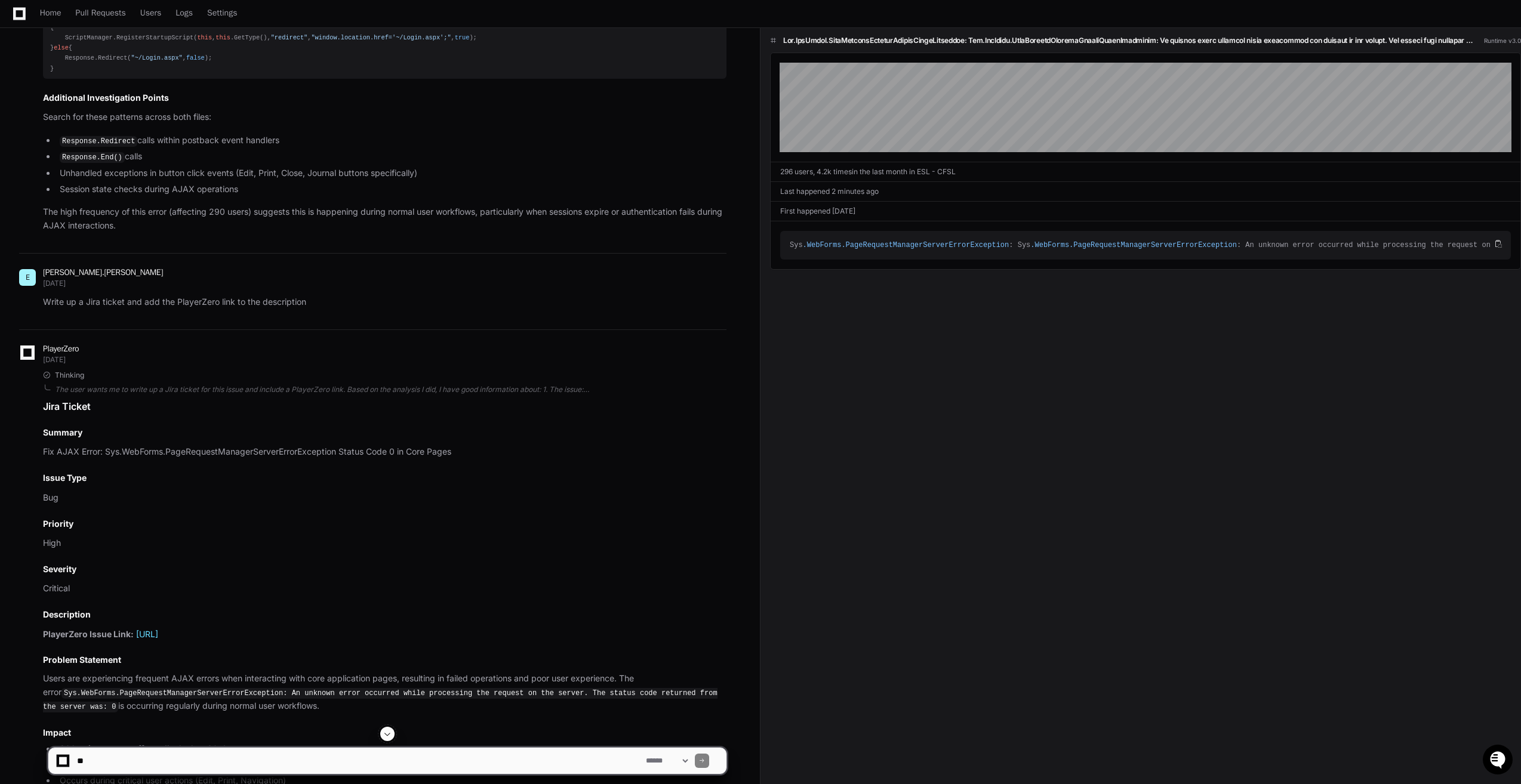 click 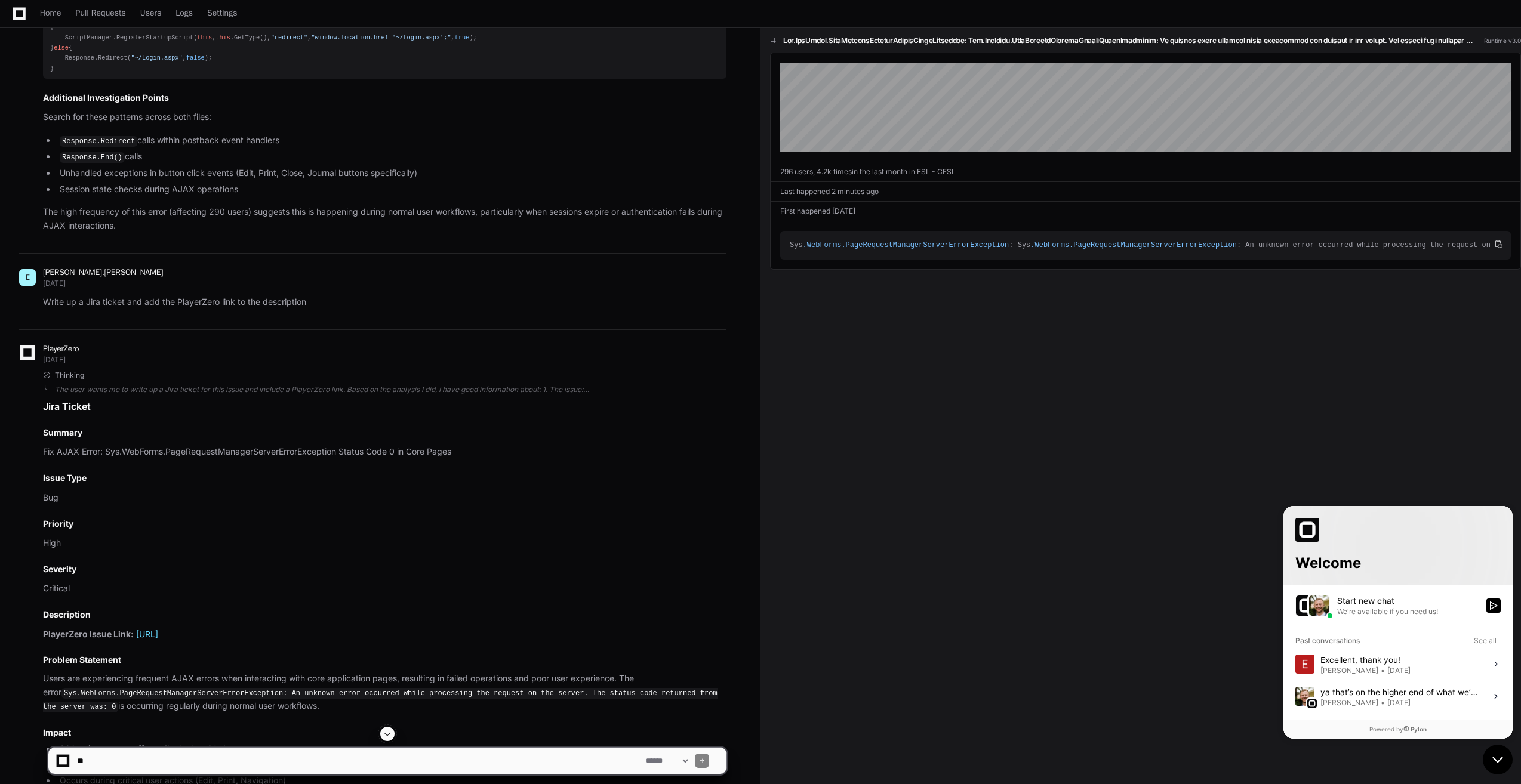 click 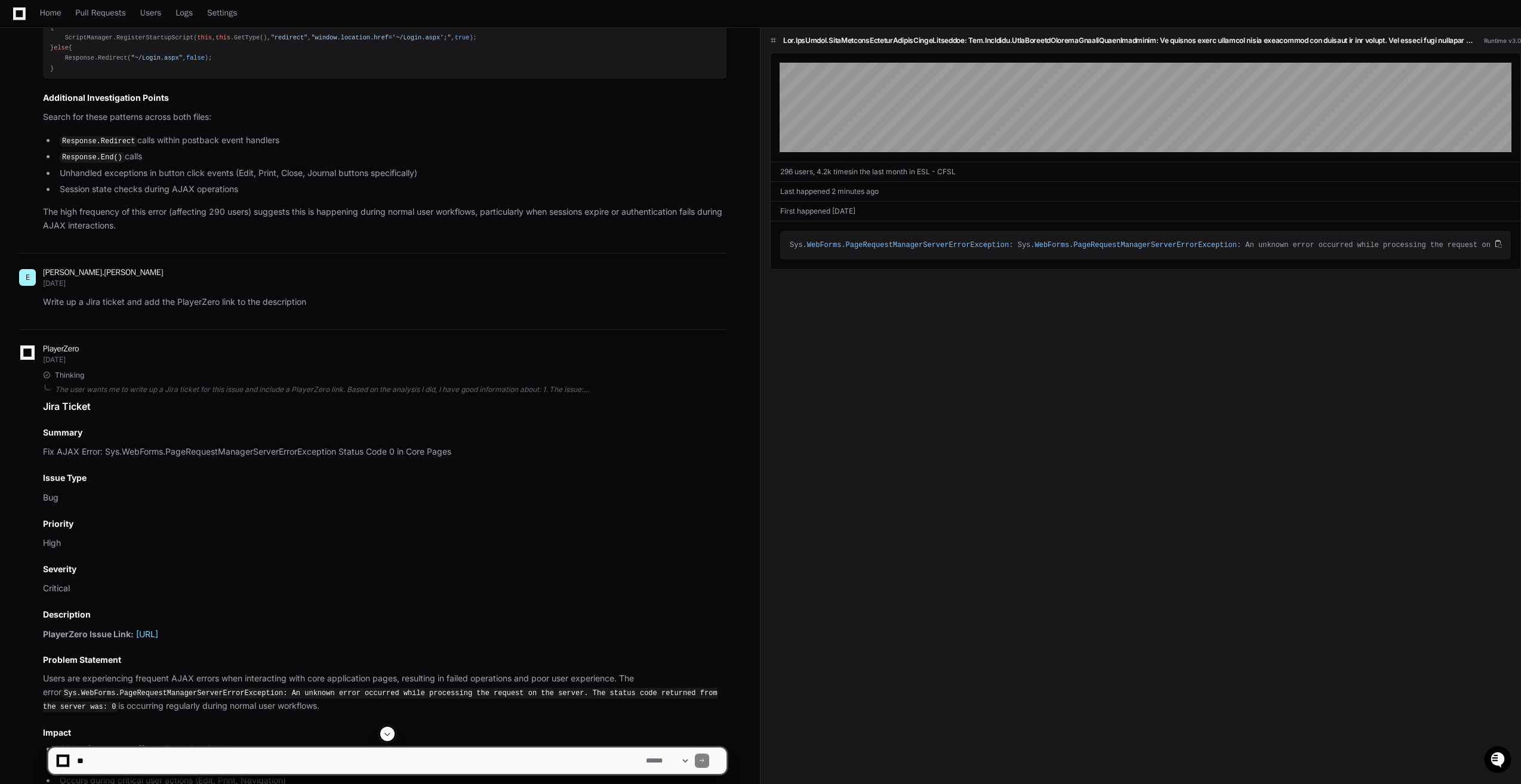 click on "Jira Ticket" 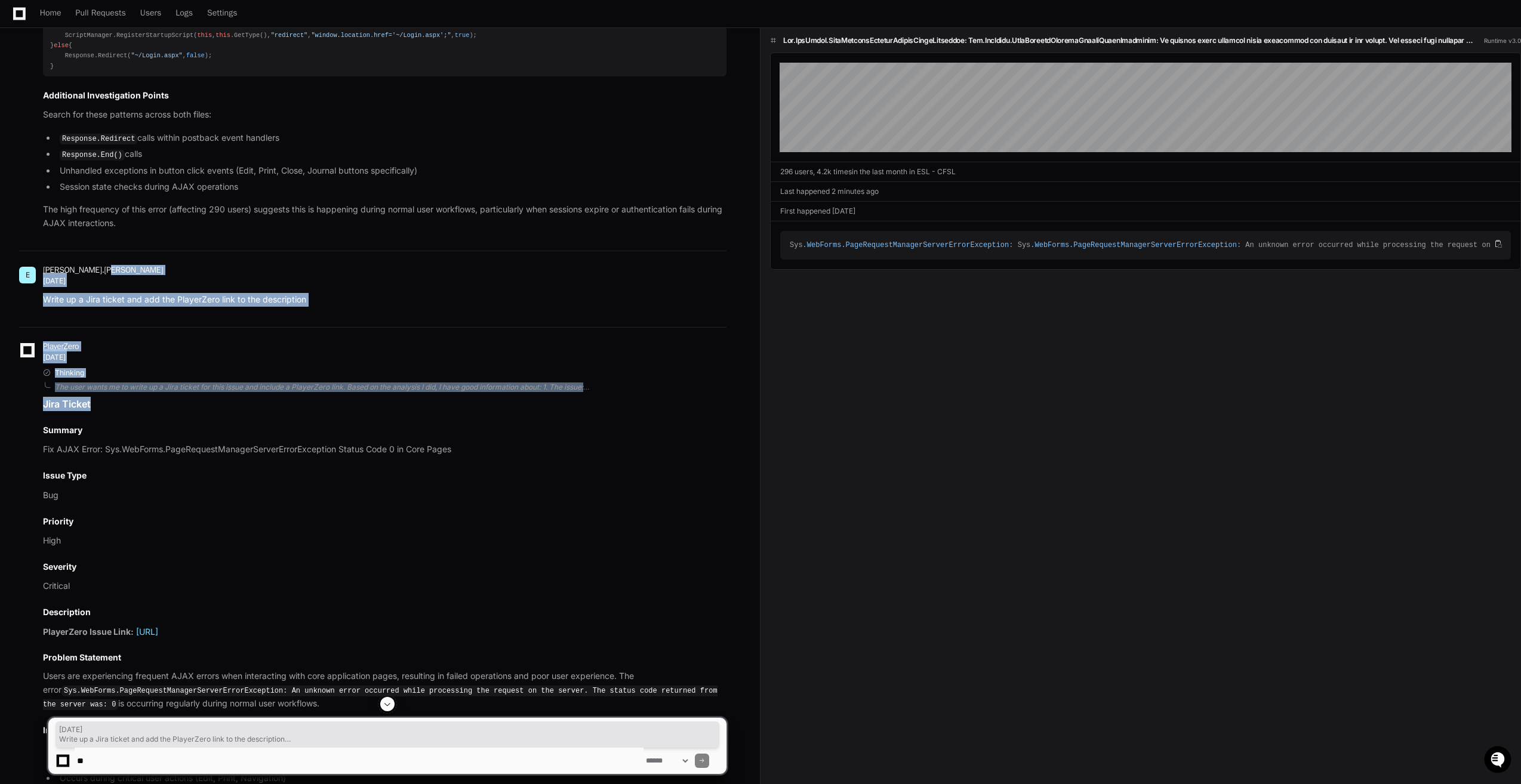 drag, startPoint x: 723, startPoint y: 448, endPoint x: 678, endPoint y: 283, distance: 171.02631 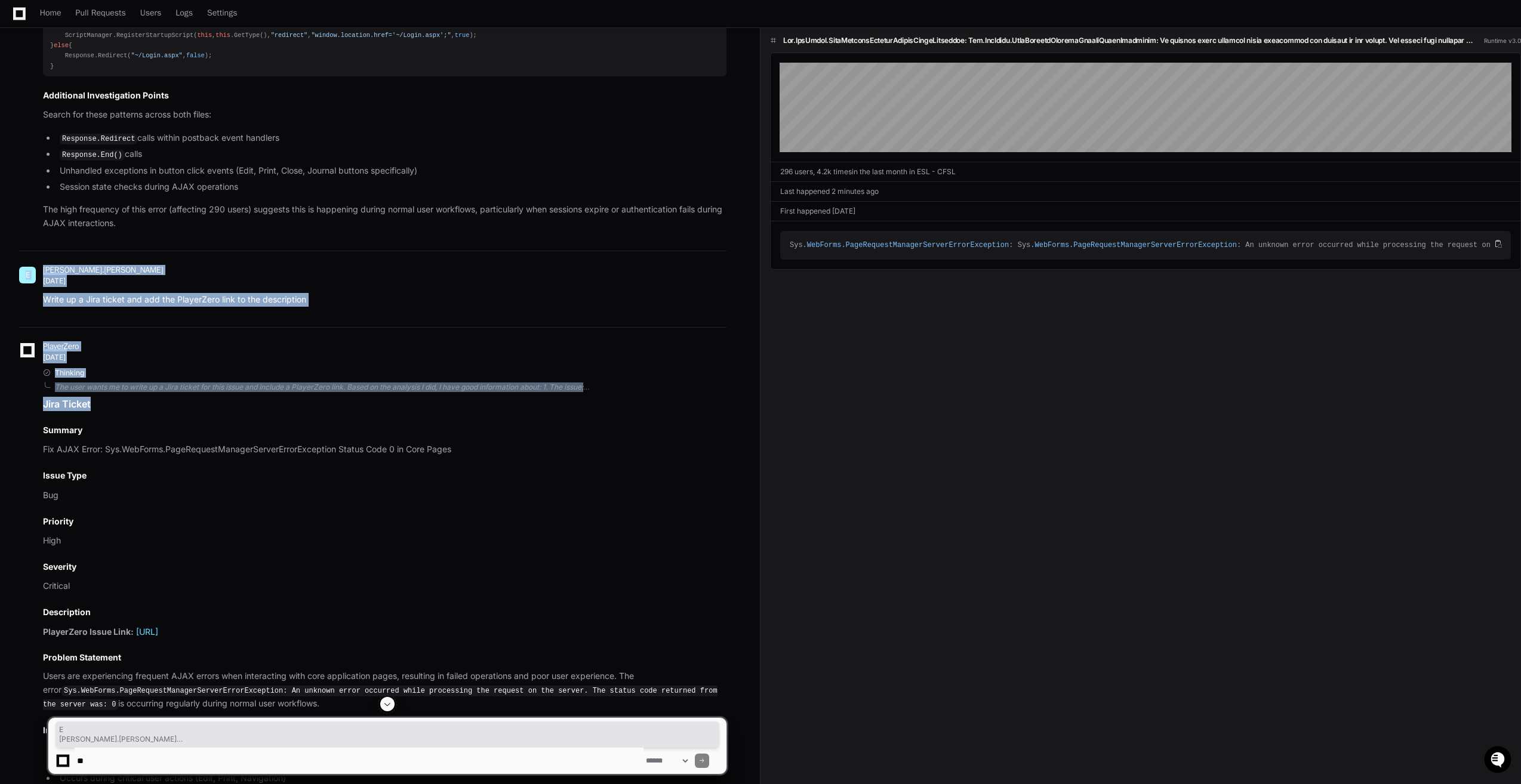 click on "PlayerZero 2 days ago Thinking  The user is asking me to debug an issue with a specific issue_id. I need to first get information about this issue to understand what the problem is, then search through the codebase to find the relevant parts where the issue might be occurring.
Let me start by getting the issue information.  Researching YCPopupPage.aspx YCExplorerPage.aspx PageRequestManager UpdatePanel This is a JavaScript error occurring in  ASP.NET  Web Forms applications. The error shows:
Sys.WebForms.PageRequestManagerServerErrorException: An unknown error occurred while processing the request on the server. The status code returned from the server was: 0
This is a critical issue affecting 290 unique users in the last 30 days, with high frequency spikes indicating it's happening regularly when users interact with various UI elements.
Let me search the codebase to identify the root cause and where you should focus your debugging efforts.
2 3 4
2" 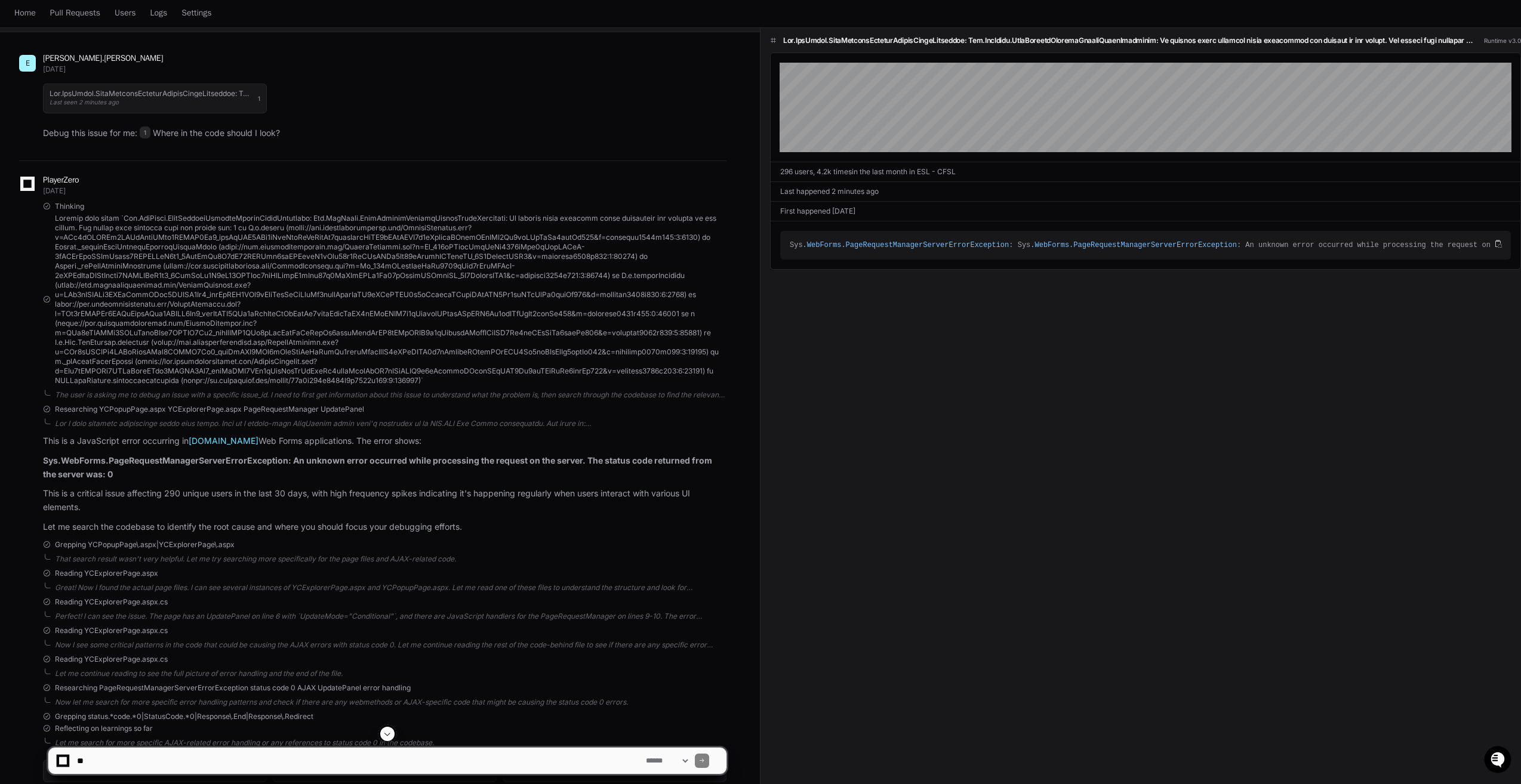 scroll, scrollTop: 0, scrollLeft: 0, axis: both 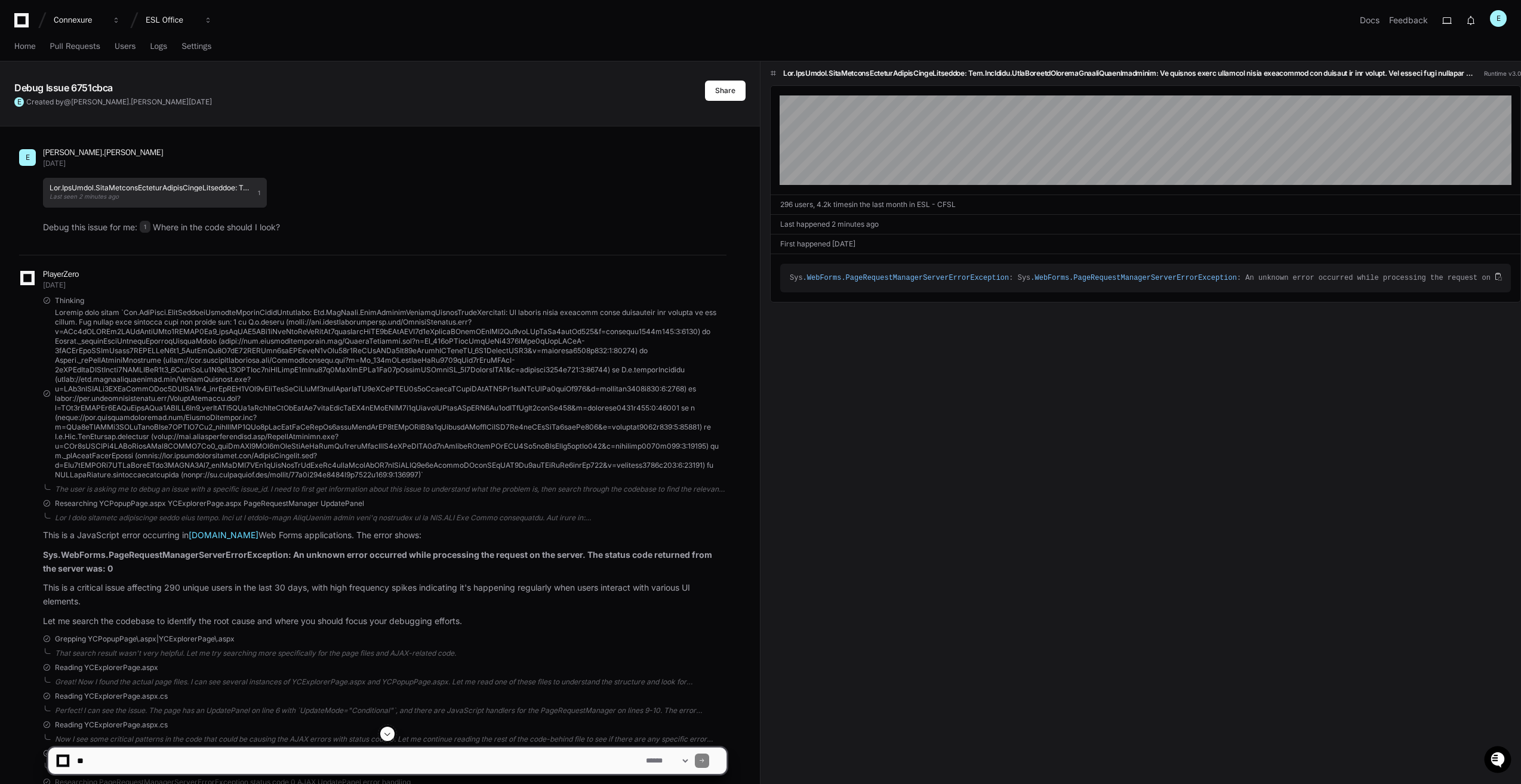click 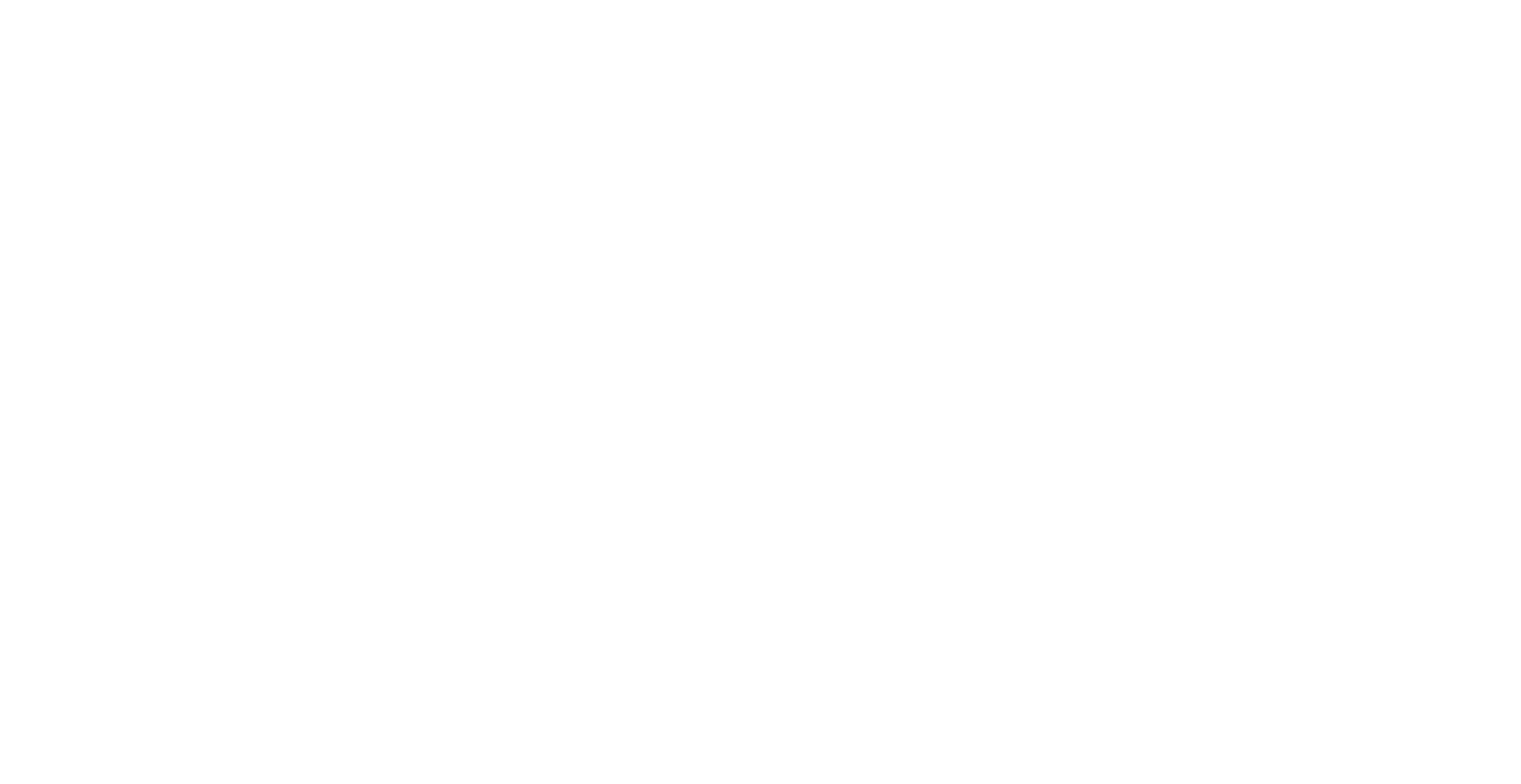 scroll, scrollTop: 0, scrollLeft: 0, axis: both 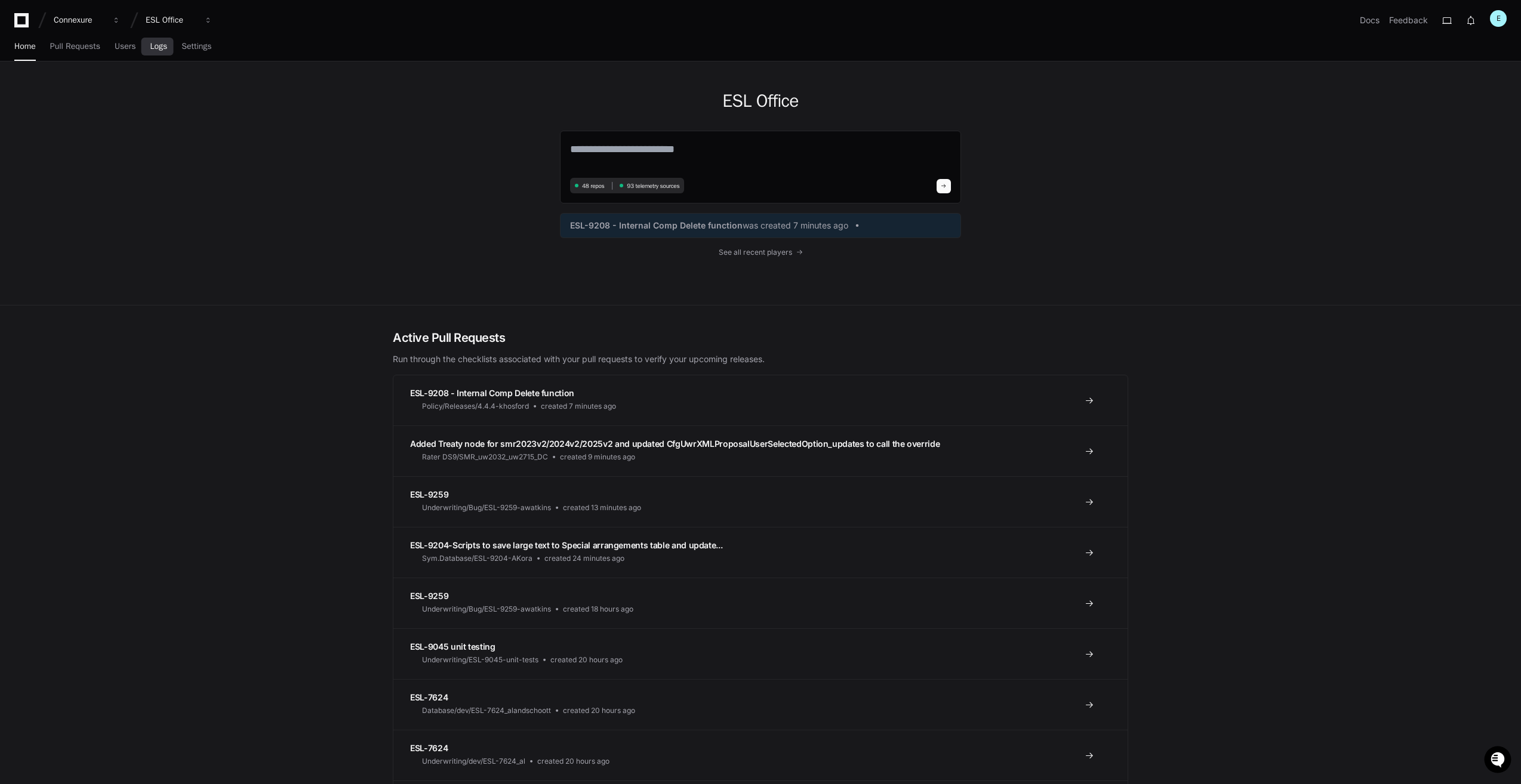 click on "Logs" at bounding box center (158, 47) 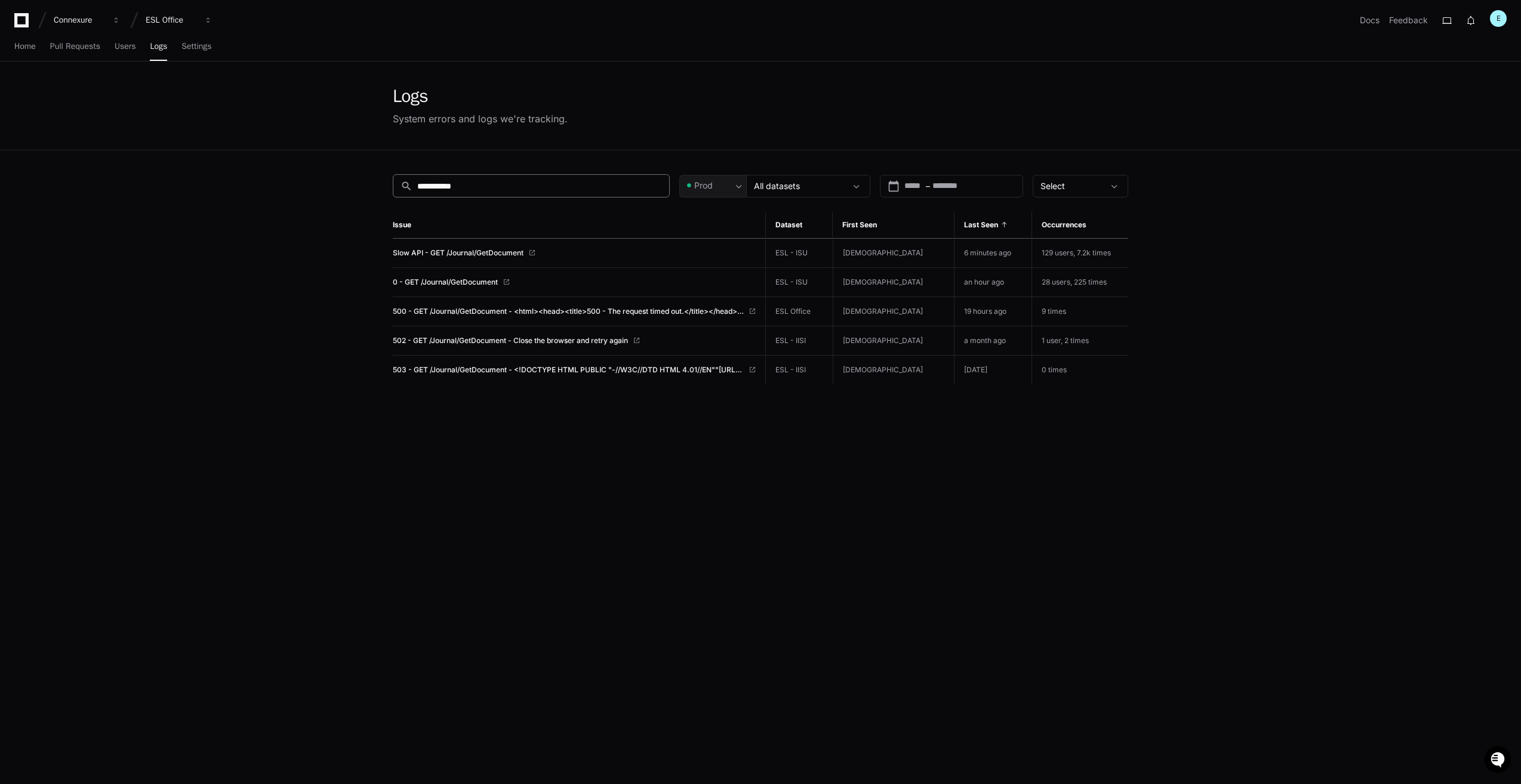 click on "**********" 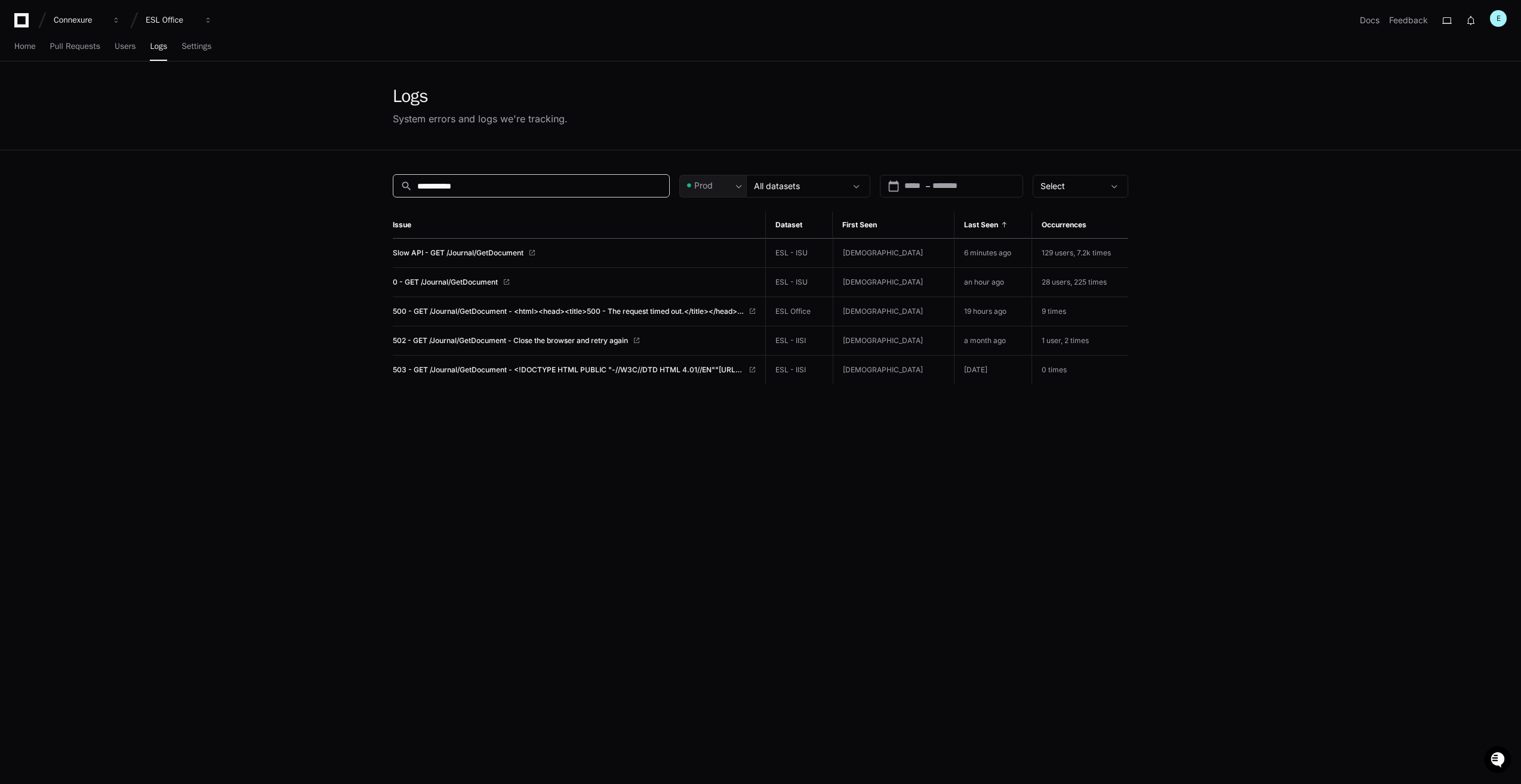 drag, startPoint x: 473, startPoint y: 189, endPoint x: 346, endPoint y: 186, distance: 127.03543 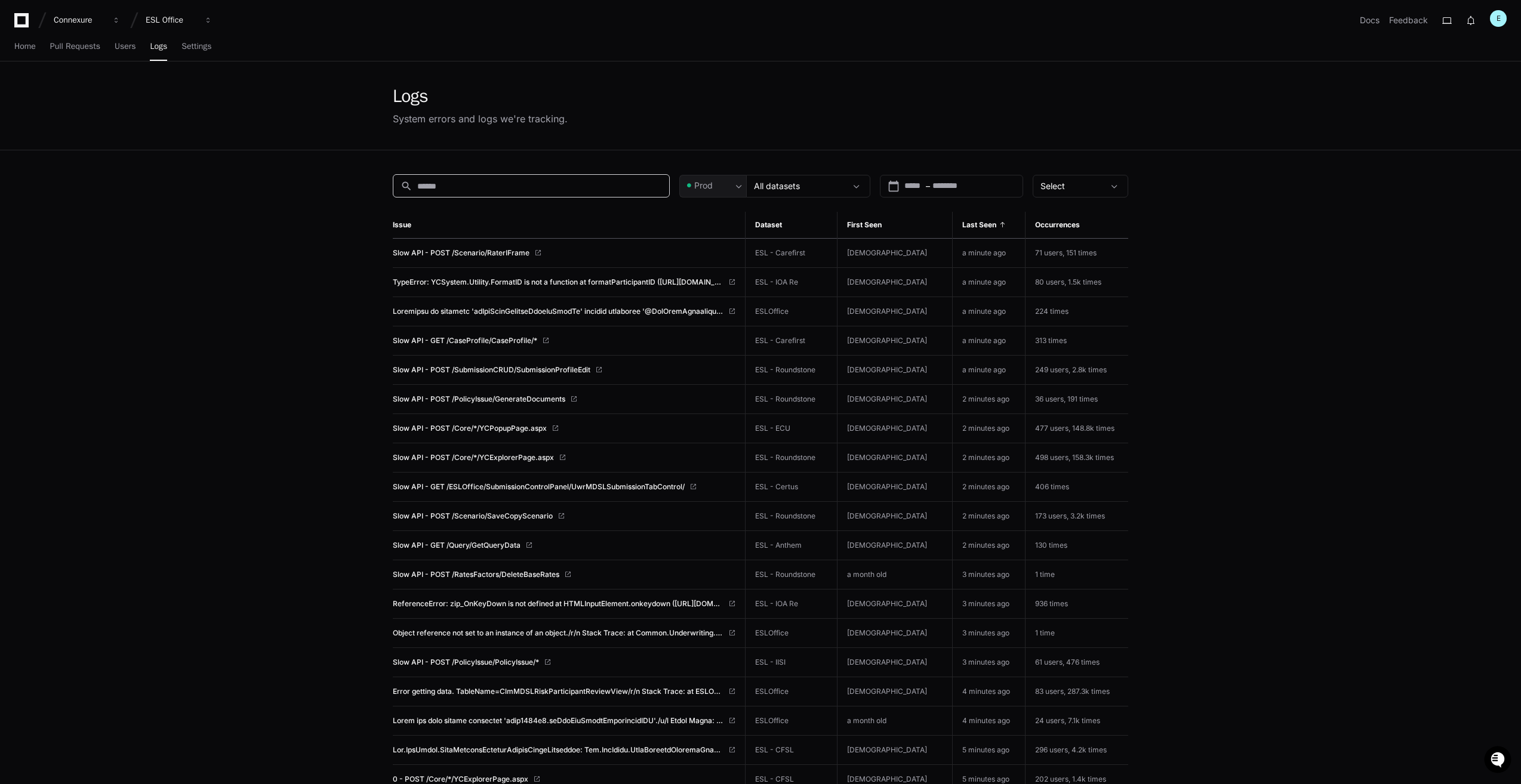type 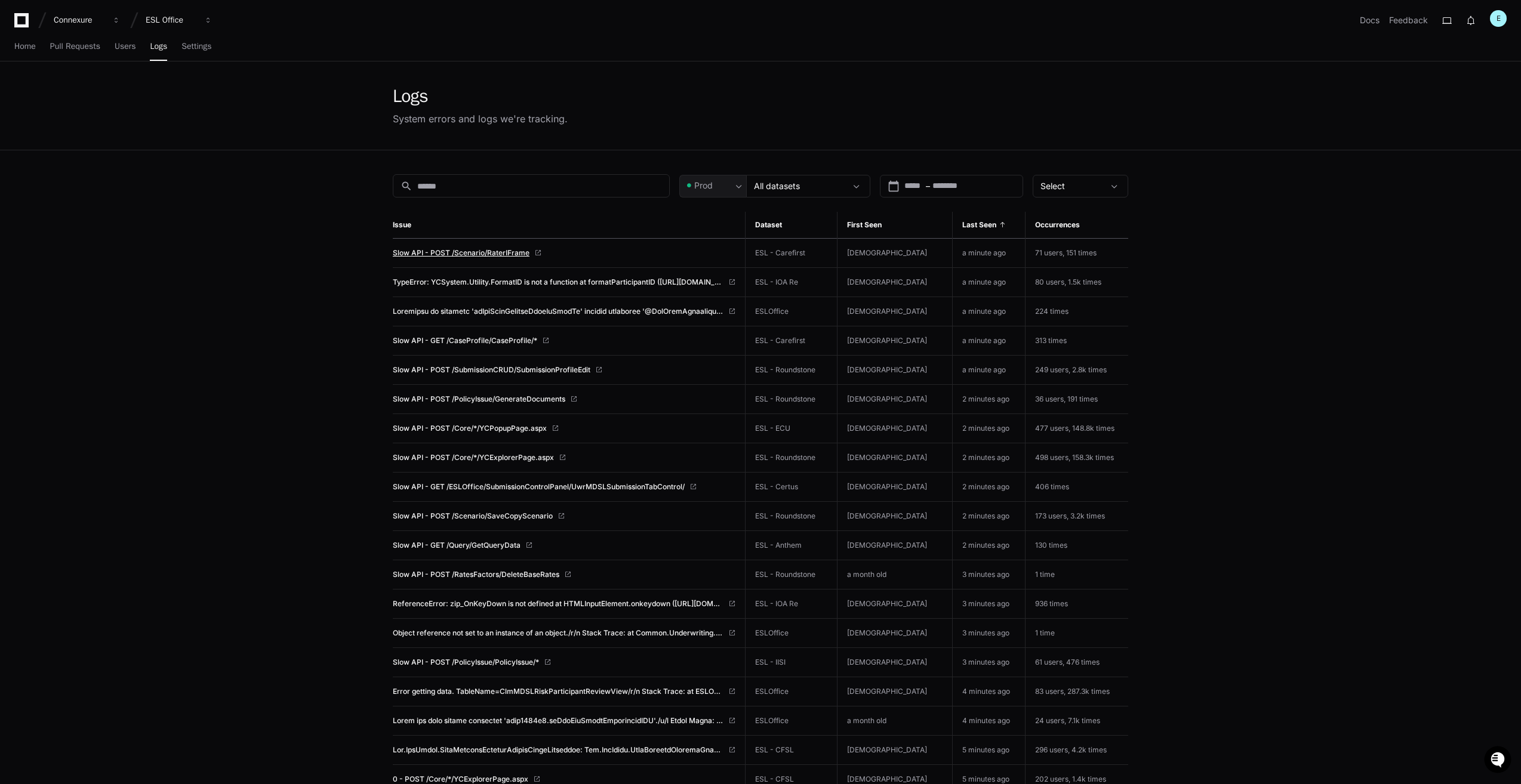 click on "Slow API - POST /Scenario/RaterIFrame" 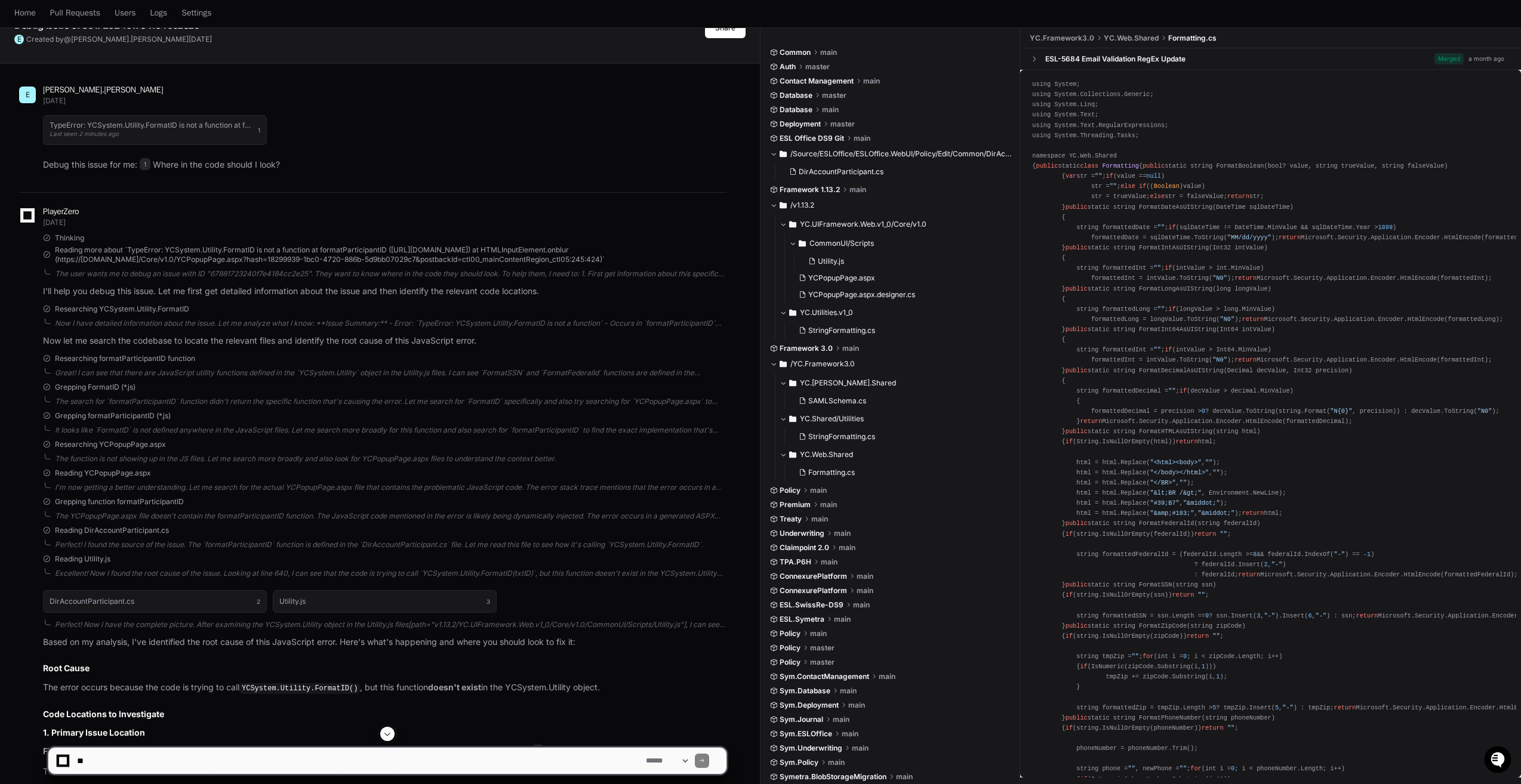 scroll, scrollTop: 0, scrollLeft: 0, axis: both 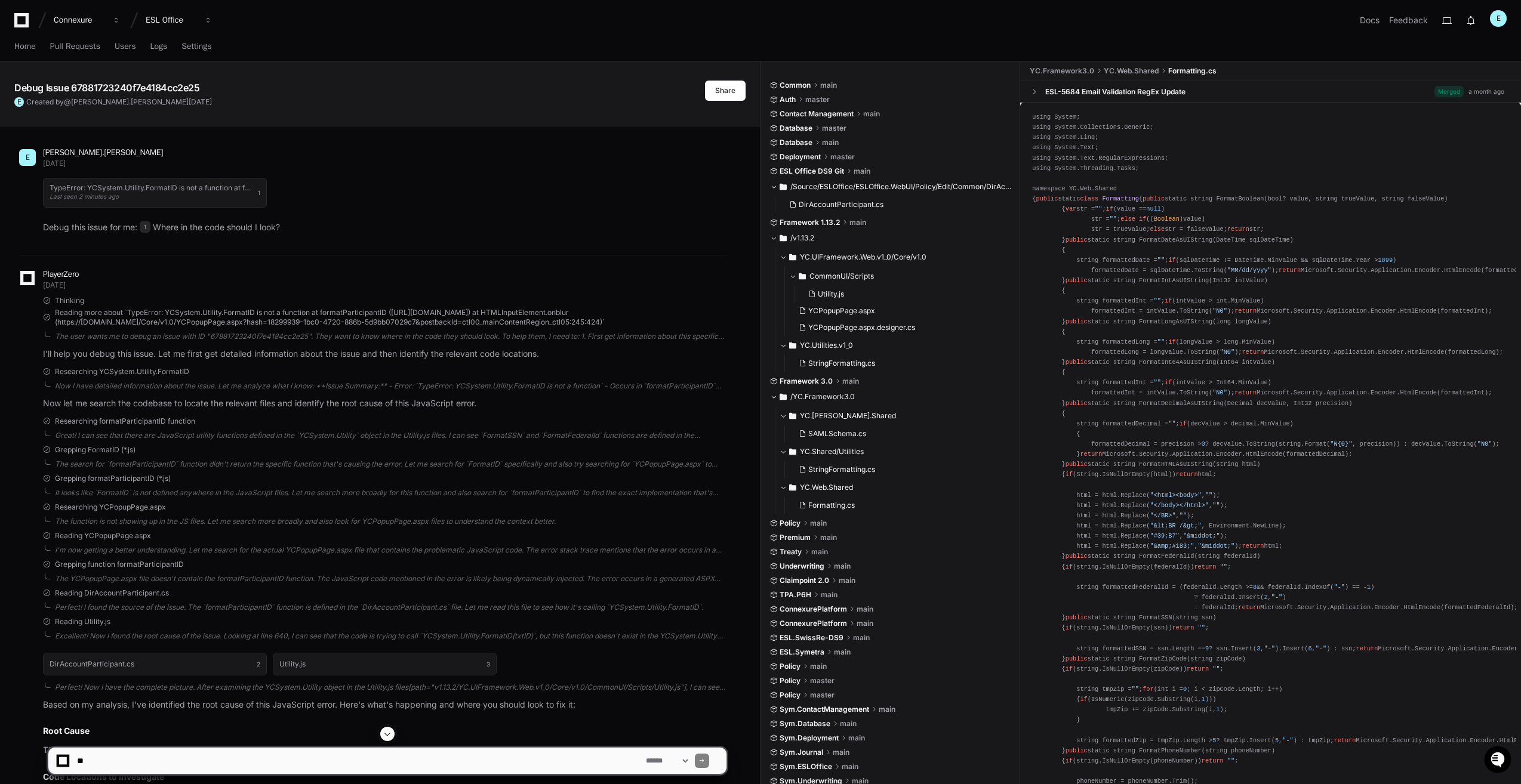 click on "Debug Issue 67881723240f7e4184cc2e25" 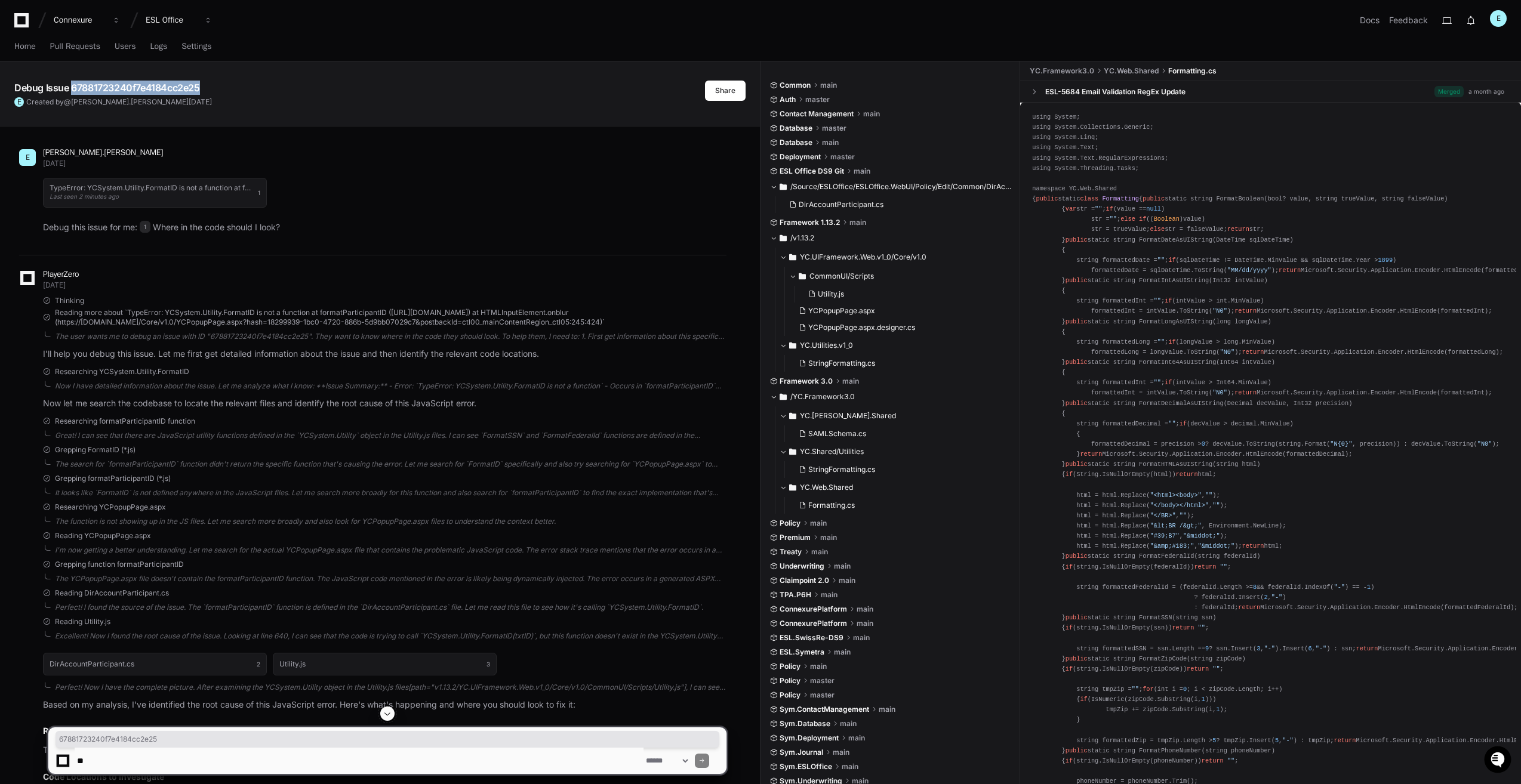 click on "Debug Issue 67881723240f7e4184cc2e25" 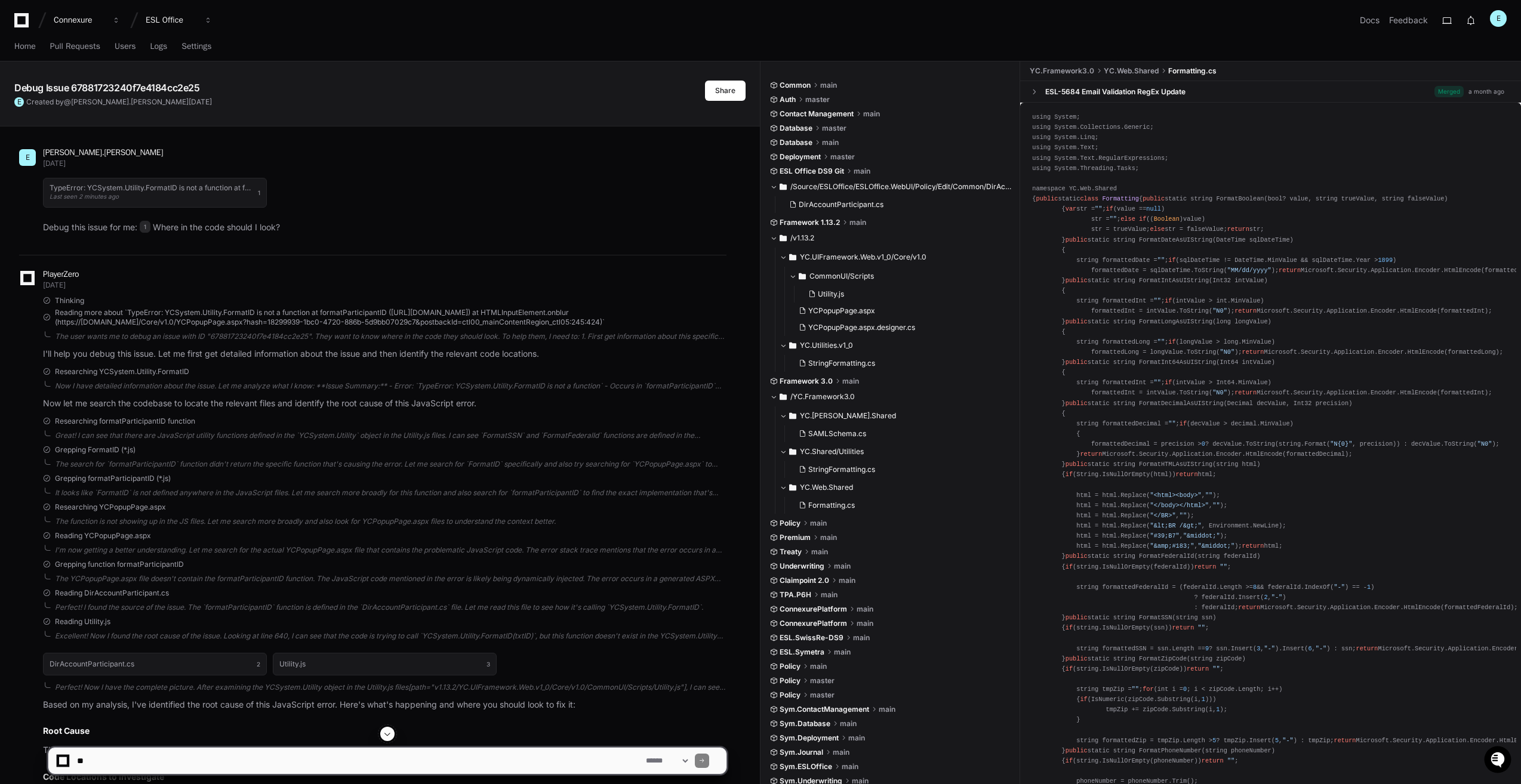 click on "E eduardo.gregorio 2 days ago" 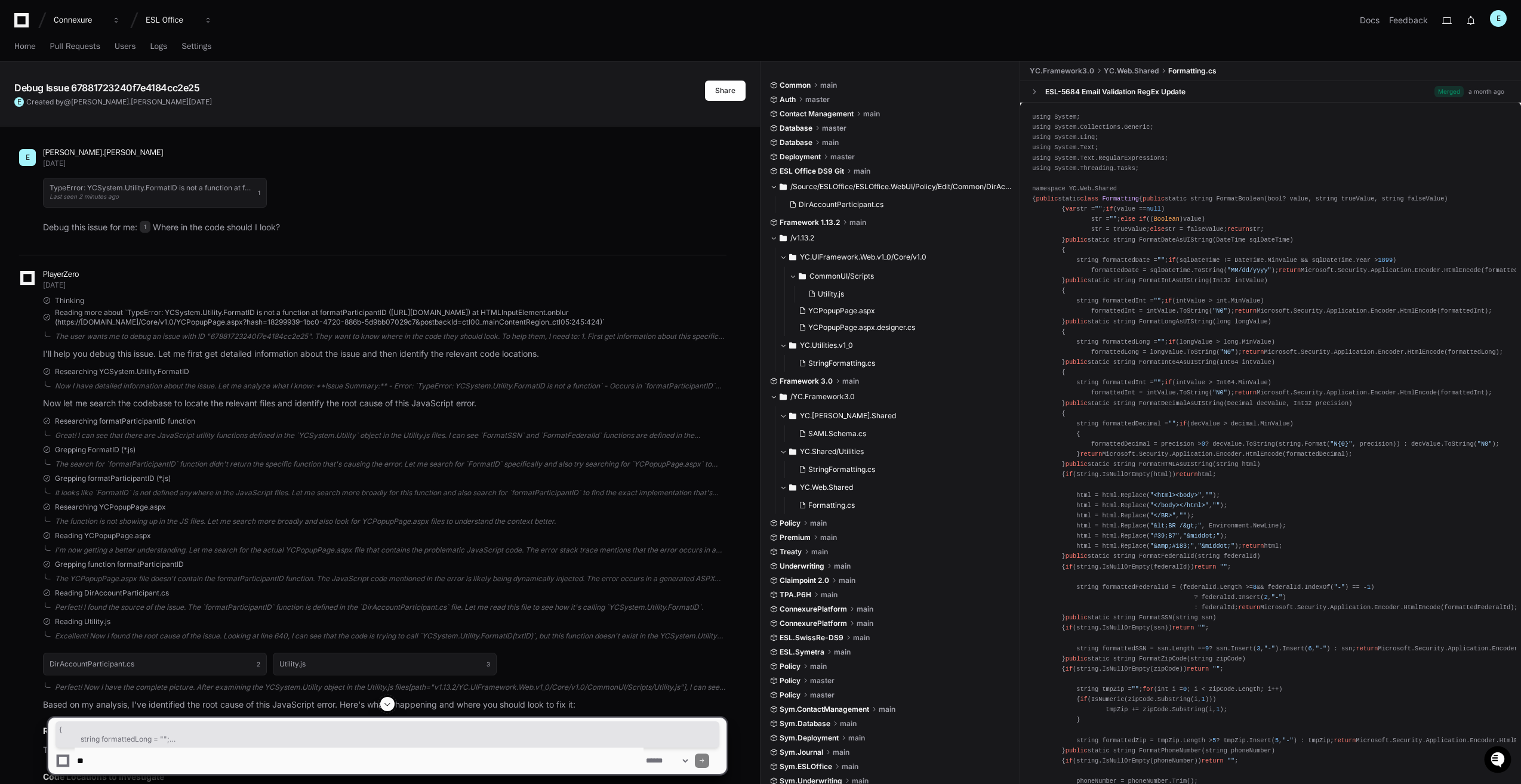 drag, startPoint x: 1480, startPoint y: 640, endPoint x: 1525, endPoint y: 518, distance: 130.03461 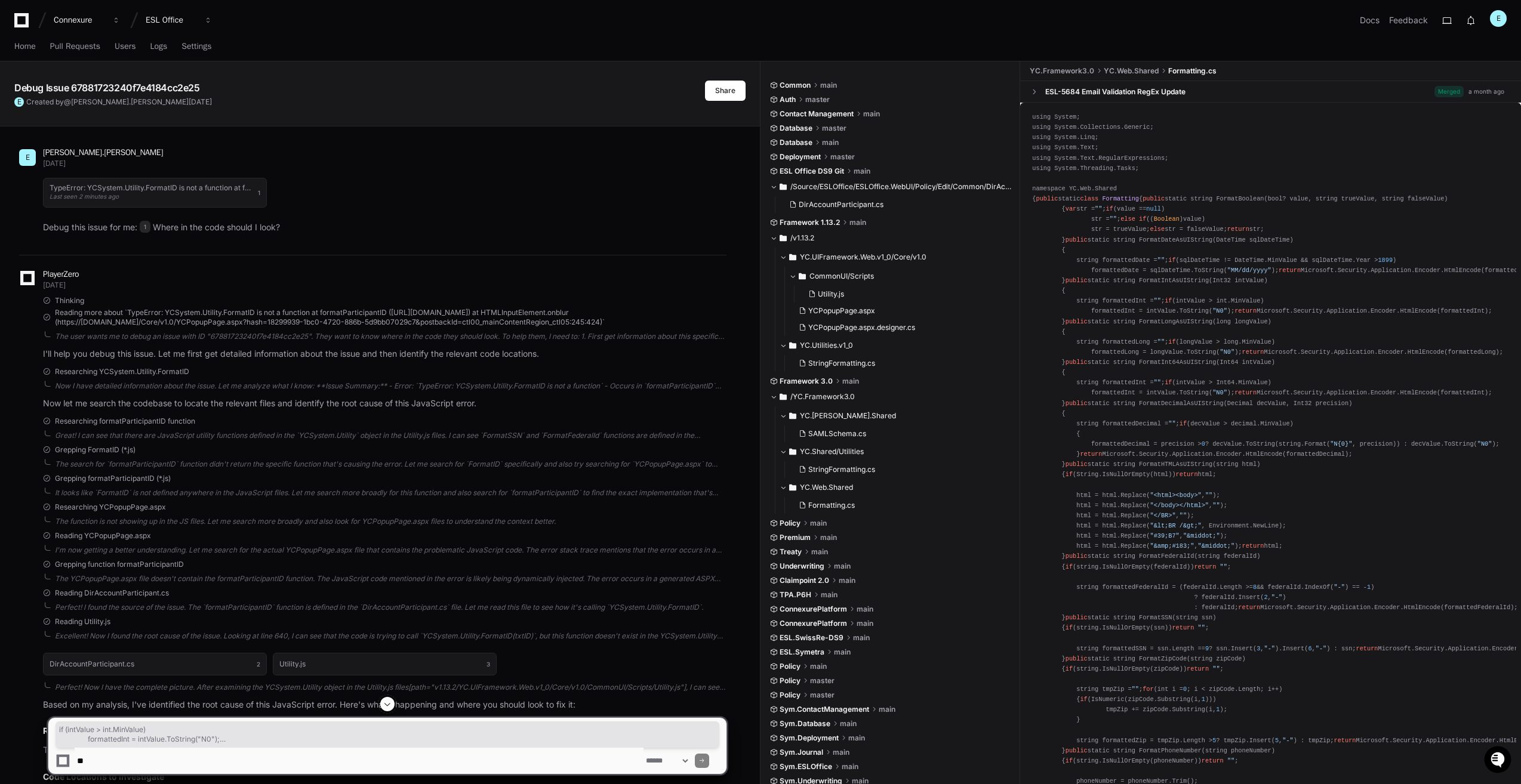 click on "Debug this issue for me:  1  Where in the code should I look?" 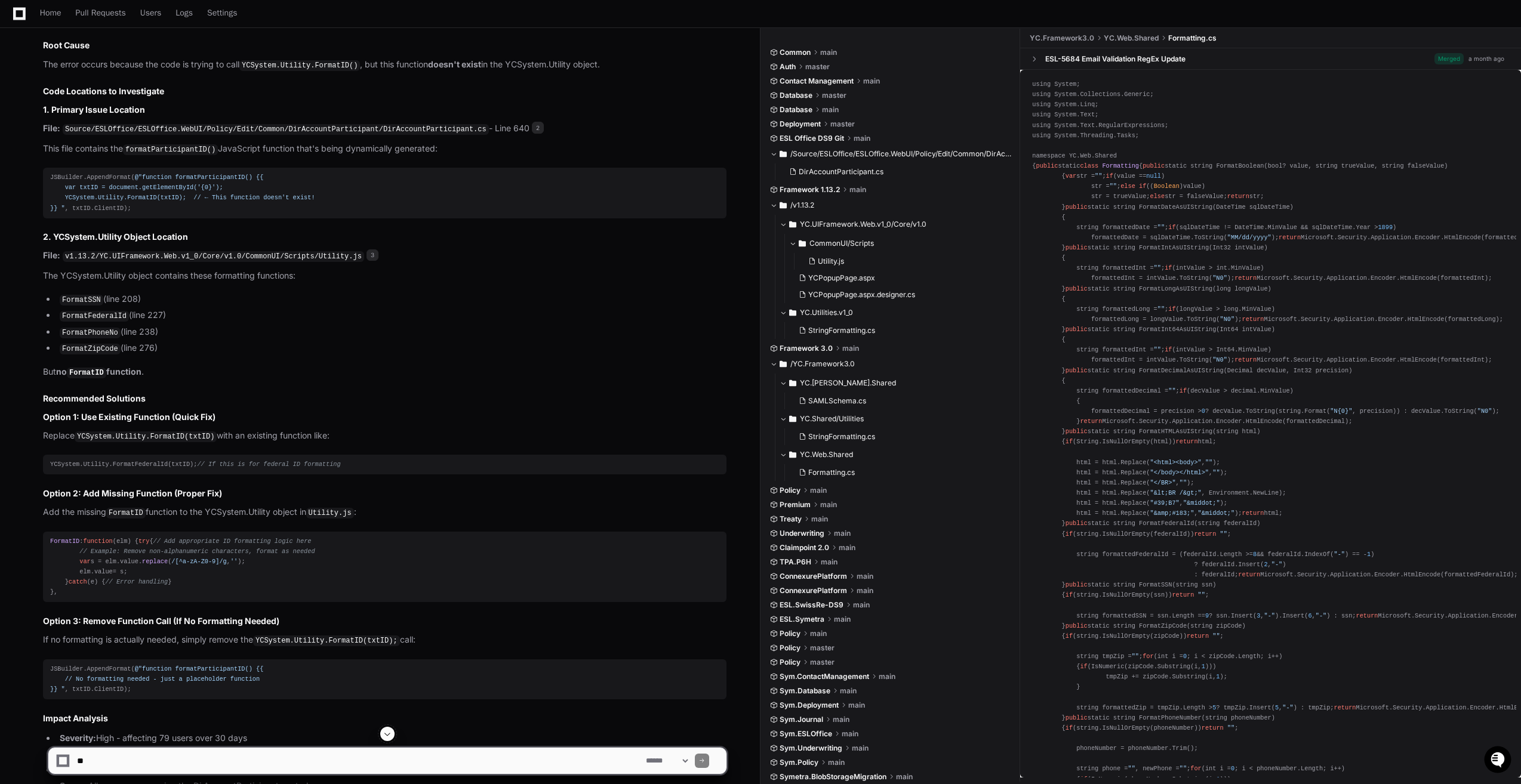 scroll, scrollTop: 1371, scrollLeft: 0, axis: vertical 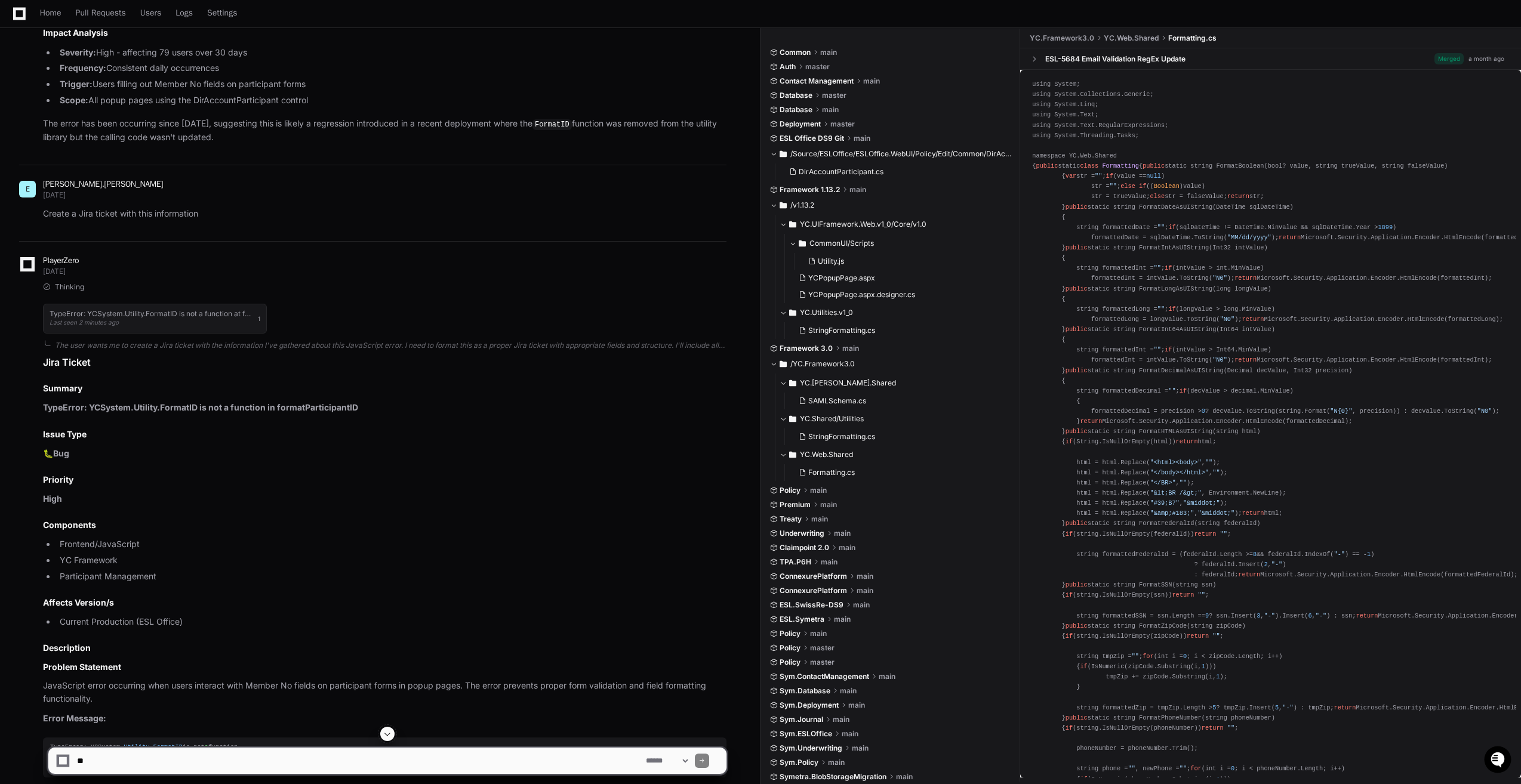 click on "E eduardo.gregorio 2 days ago Create a Jira ticket with this information" 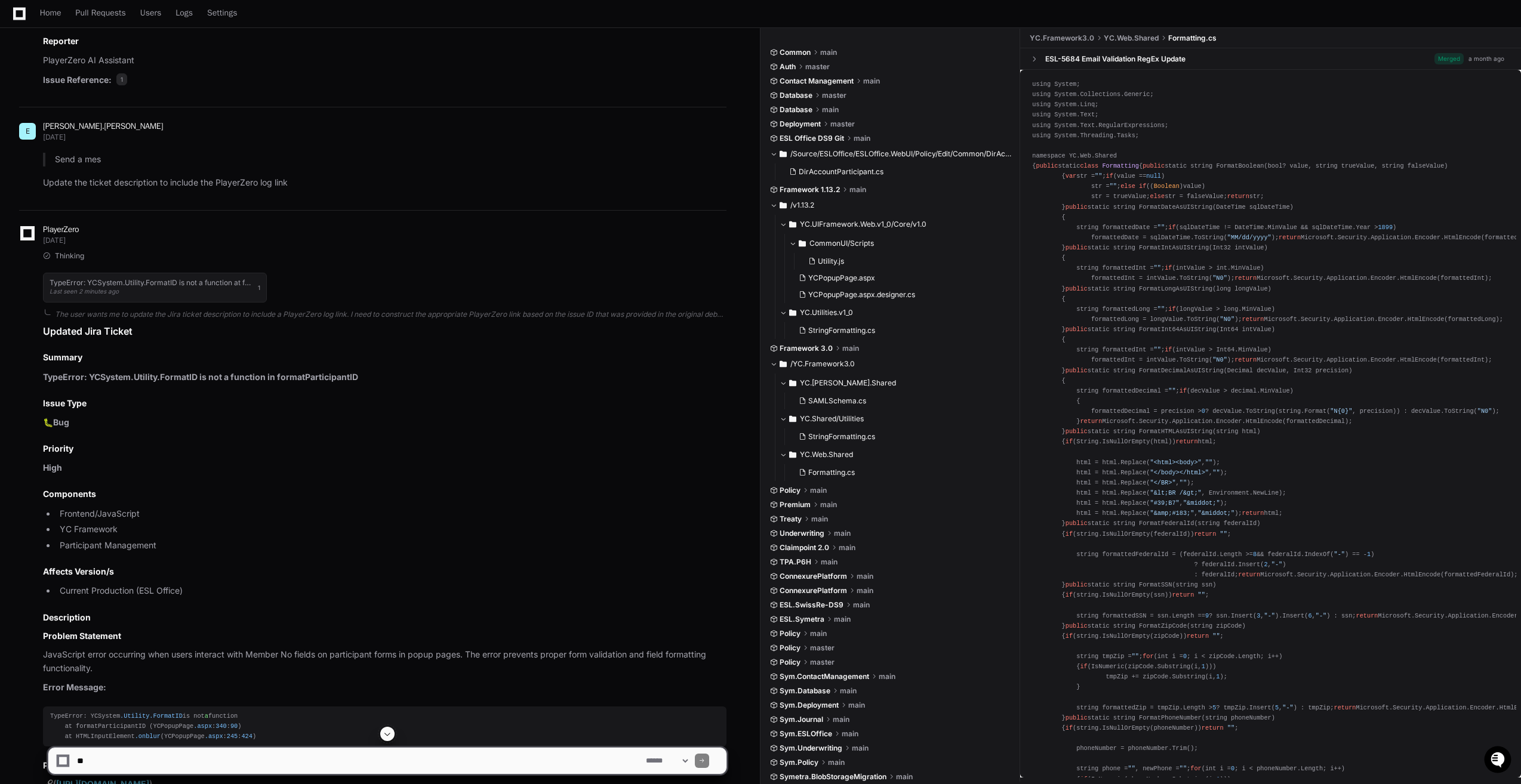 scroll, scrollTop: 3428, scrollLeft: 0, axis: vertical 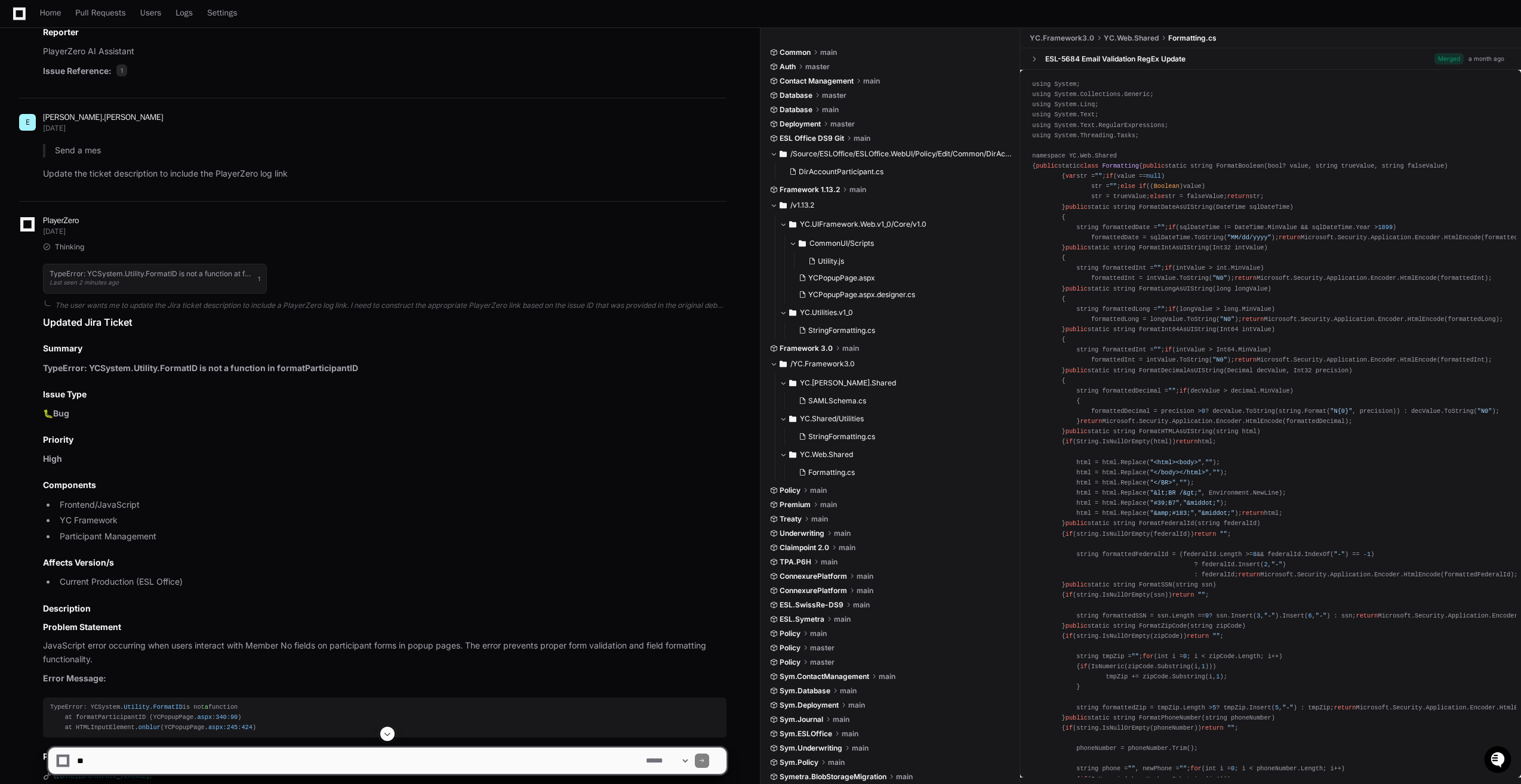 click on "PlayerZero 2 days ago Thinking TypeError: YCSystem.Utility.FormatID is not a function
at formatParticipantID (https://ioare.stoplossadvantage.com/Core/v1.0/YCPopupPage.aspx?hash=e506bee6-8f78-4a8b-b72c-e58a7258a6ab&postbackId=ctl00_mainContentRegion_ctl05:340:90)
at HTMLInputElement.onblur (https://ioare.stoplossadvantage.com/Core/v1.0/YCPopupPage.aspx?hash=e506bee6-8f78-4a8b-b72c-e58a7258a6ab&postbackId=ctl00_mainContentRegion_ctl05:245:424) Last seen 2 minutes ago 1  The user wants me to create a Jira ticket with the information I've gathered about this JavaScript error. I need to format this as a proper Jira ticket with appropriate fields and structure. I'll include all the relevant technical details, impact analysis, and solution options in a clear, organized format that would be suitable for a development team.  Jira Ticket
Summary
TypeError: YCSystem.Utility.FormatID is not a function in formatParticipantID
Issue Type
🐛  Bug
Priority" 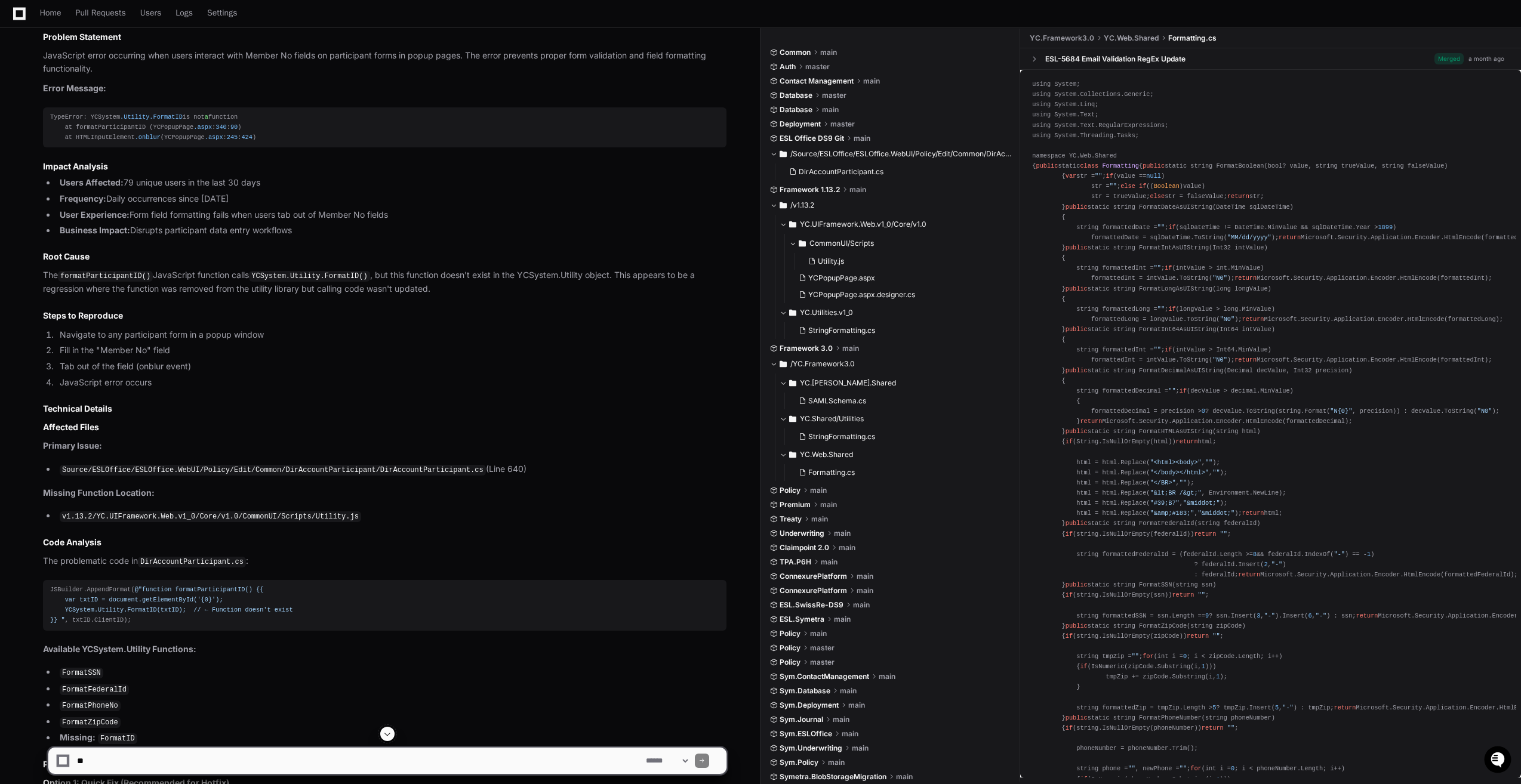 scroll, scrollTop: 2057, scrollLeft: 0, axis: vertical 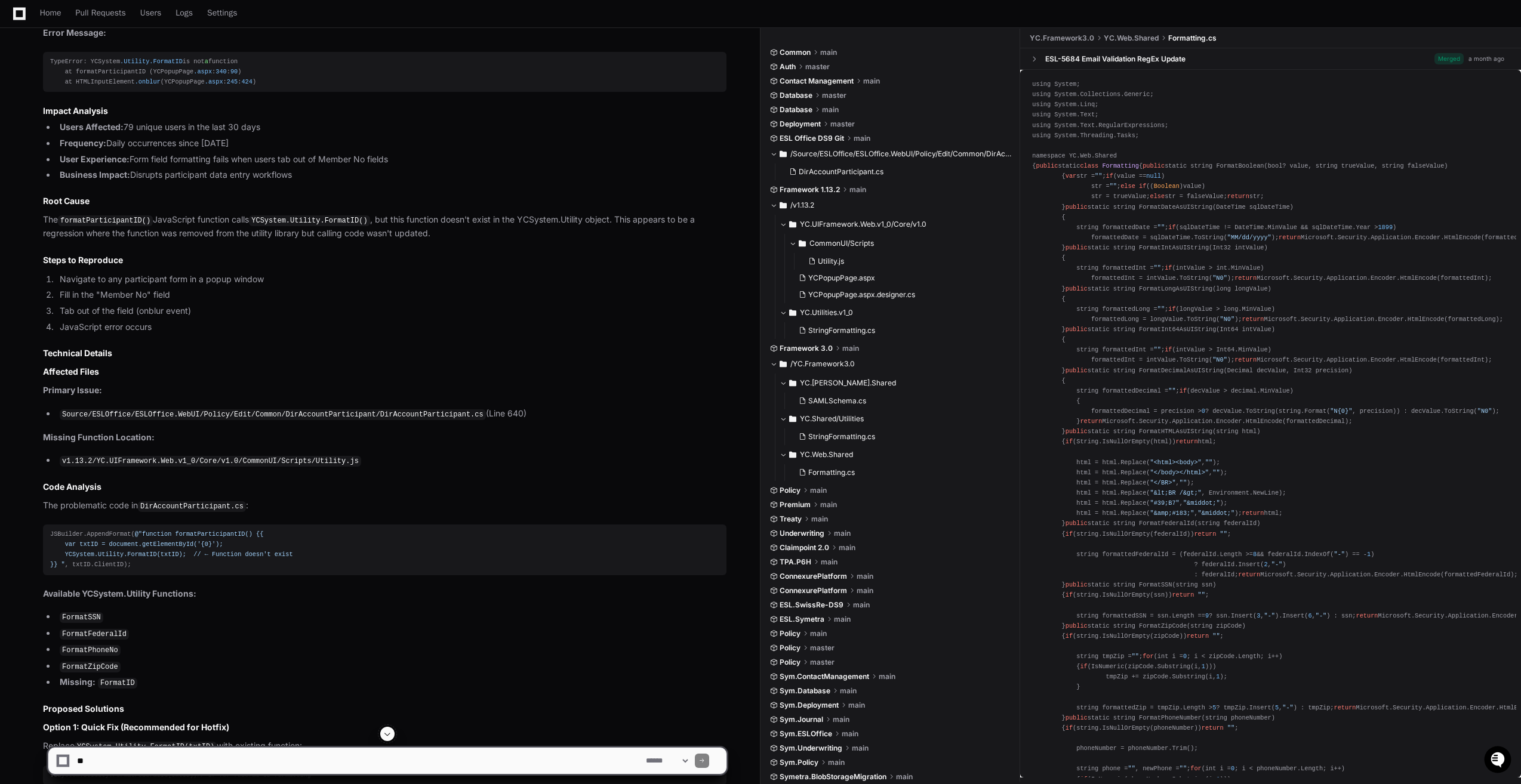 click on "Jira Ticket
Summary
TypeError: YCSystem.Utility.FormatID is not a function in formatParticipantID
Issue Type
🐛  Bug
Priority
High
Components
Frontend/JavaScript
YC Framework
Participant Management
Affects Version/s
Current Production (ESL Office)
Description
Problem Statement
JavaScript error occurring when users interact with Member No fields on participant forms in popup pages. The error prevents proper form validation and field formatting functionality.
Error Message:
TypeError: YCSystem .Utility .FormatID  is not  a  function
at formatParticipantID (YCPopupPage .aspx : 340 : 90 )
at HTMLInputElement .onblur  (YCPopupPage .aspx : 245 : 424 )
Impact Analysis
Users Affected:  79 unique users in the last 30 days
Frequency:  Daily occurrences since January 15, 2025
User Experience:  Form field formatting fails when users tab out of Member No fields
Business Impact:  Disrupts participant data entry workflows
Root Cause
The" 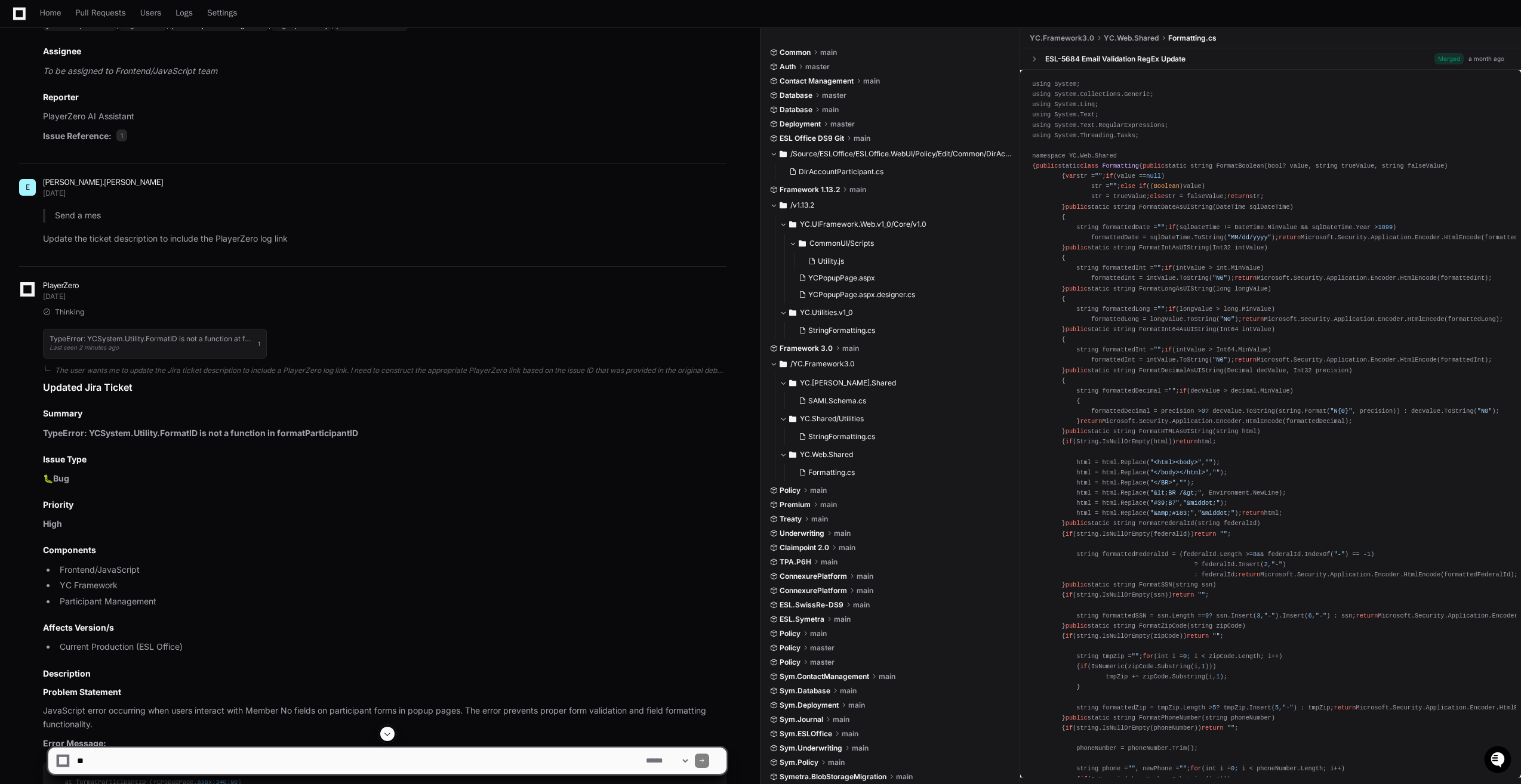 scroll, scrollTop: 3428, scrollLeft: 0, axis: vertical 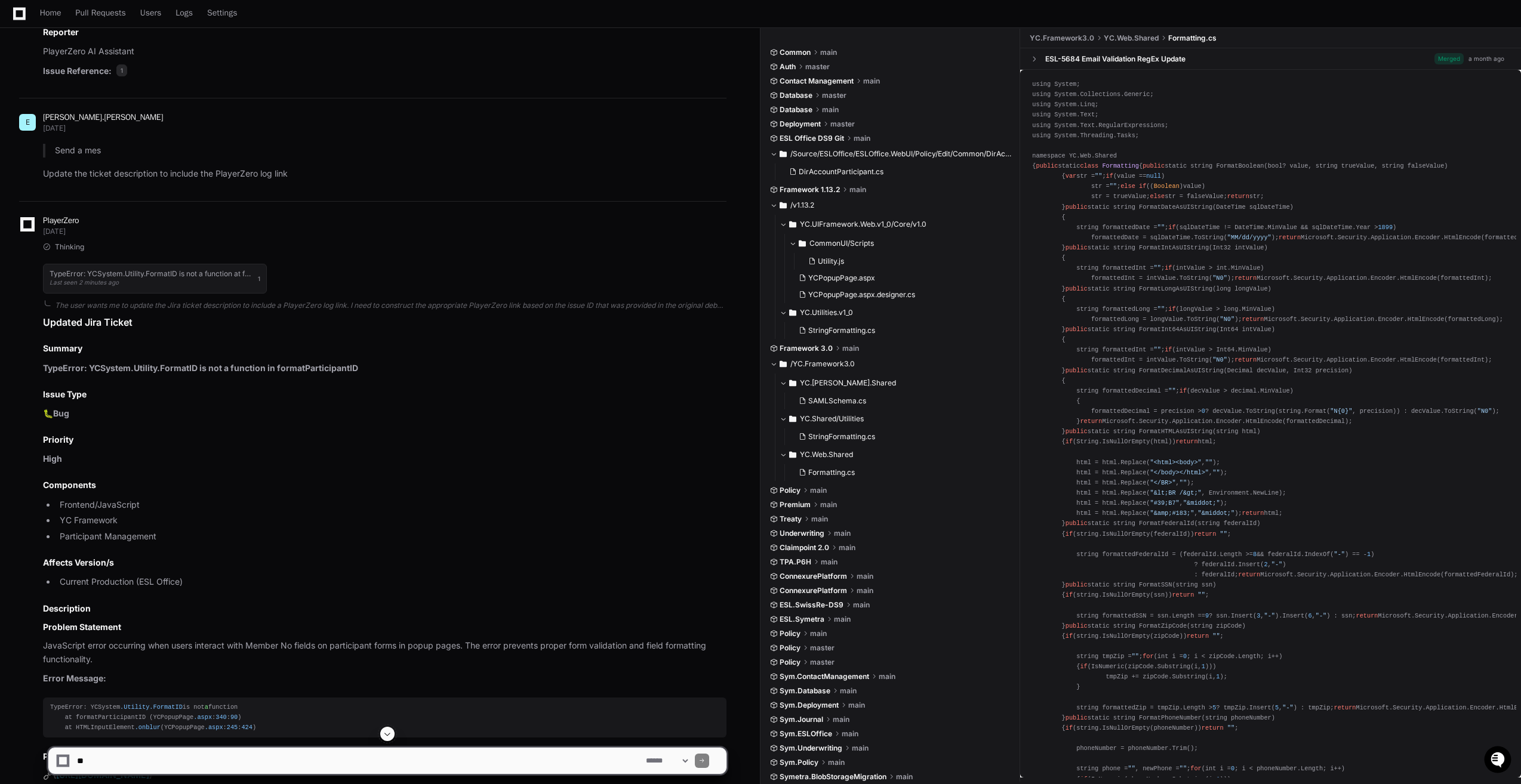 click on "Updated Jira Ticket
Summary
TypeError: YCSystem.Utility.FormatID is not a function in formatParticipantID
Issue Type
🐛  Bug
Priority
High
Components
Frontend/JavaScript
YC Framework
Participant Management
Affects Version/s
Current Production (ESL Office)
Description
Problem Statement
JavaScript error occurring when users interact with Member No fields on participant forms in popup pages. The error prevents proper form validation and field formatting functionality.
Error Message:
TypeError: YCSystem .Utility .FormatID  is not  a  function
at formatParticipantID (YCPopupPage .aspx : 340 : 90 )
at HTMLInputElement .onblur  (YCPopupPage .aspx : 245 : 424 )
PlayerZero Issue Details
🔗  ( https://app.playerzero.app/issues/67881723240f7e4184cc2e25 )
Issue ID:   67881723240f7e4184cc2e25
Impact Analysis
Users Affected:  79 unique users in the last 30 days
Frequency:  Daily occurrences since January 15, 2025
User Experience:
Business Impact:" 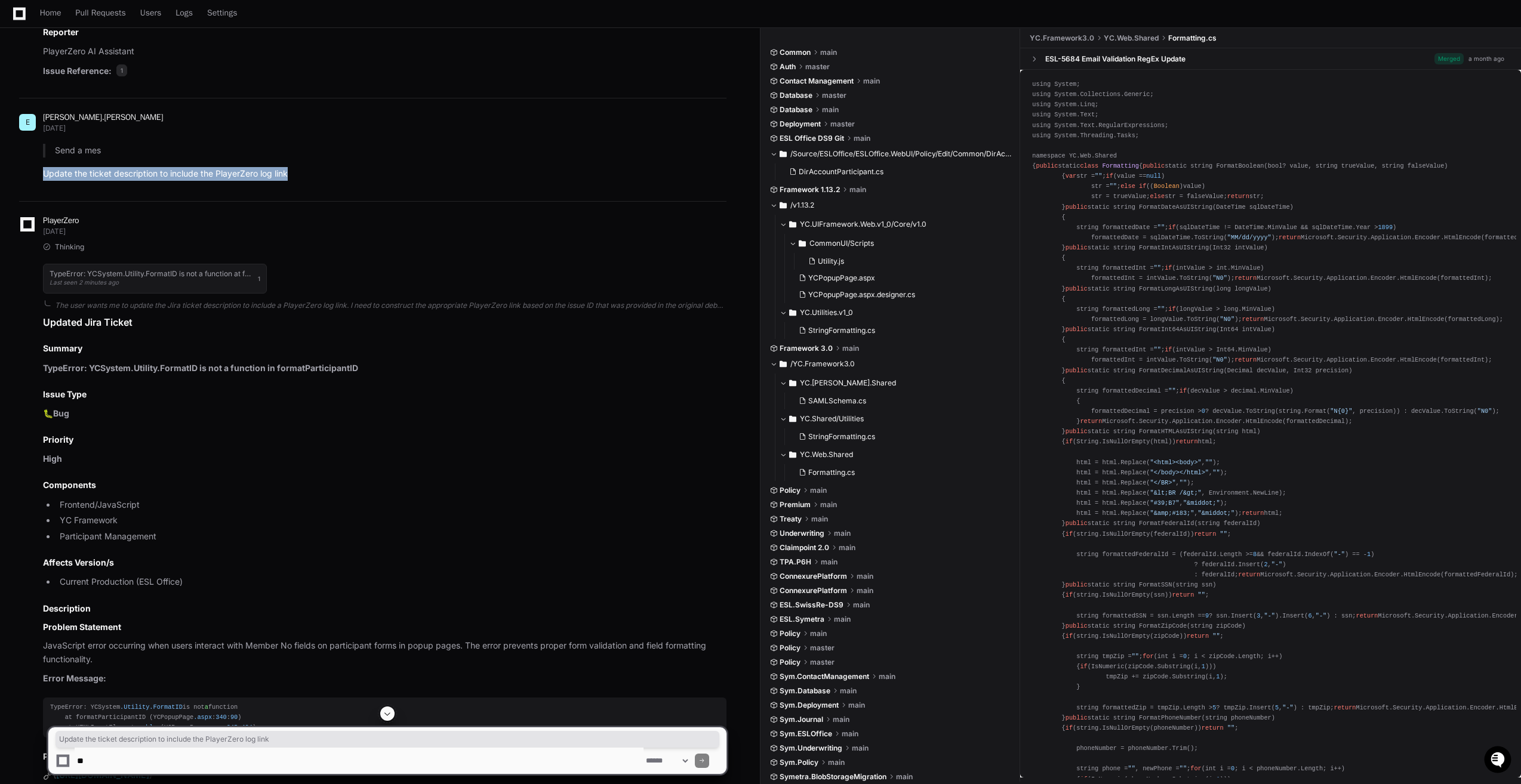 drag, startPoint x: 334, startPoint y: 261, endPoint x: 39, endPoint y: 286, distance: 296.0574 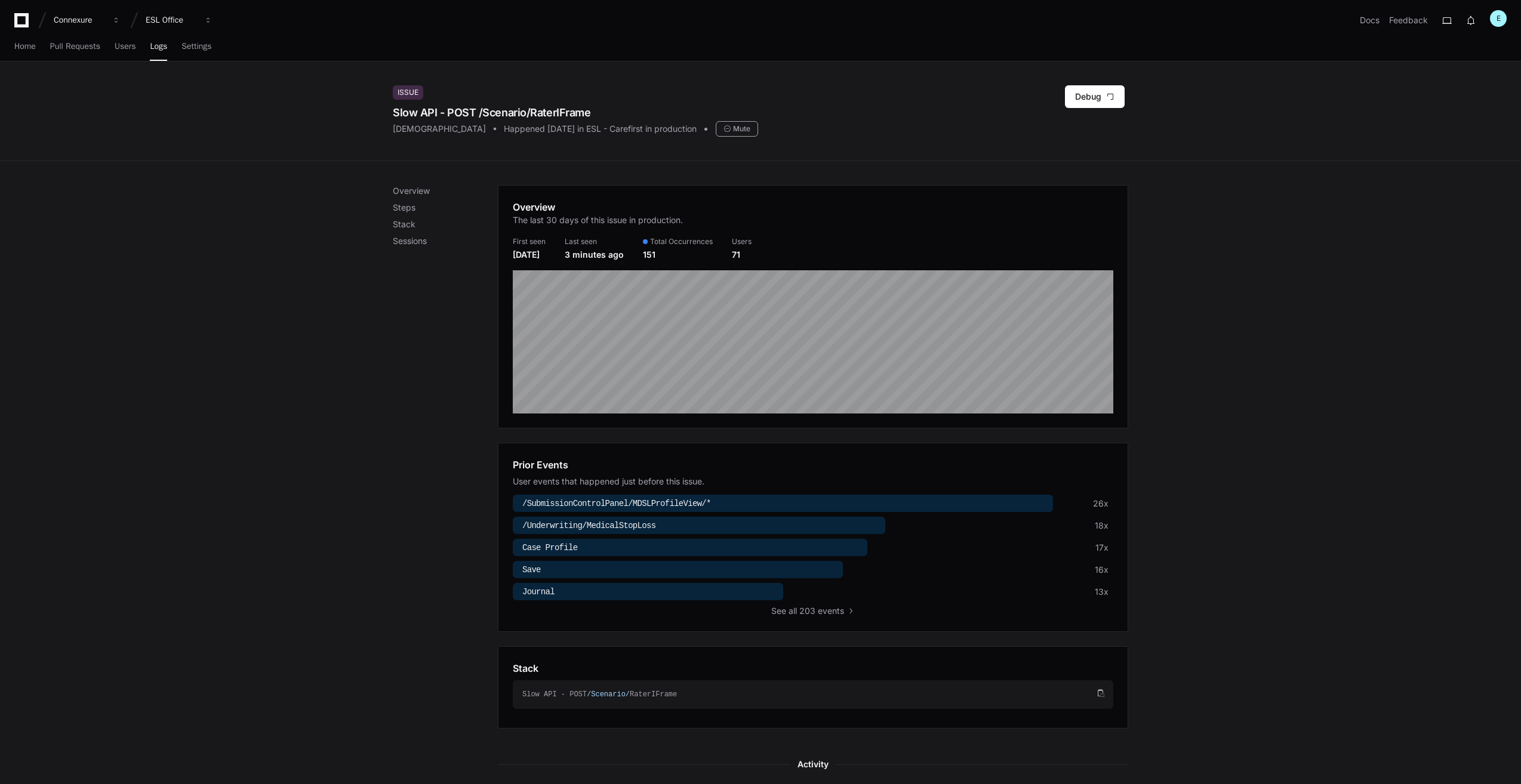 scroll, scrollTop: 0, scrollLeft: 0, axis: both 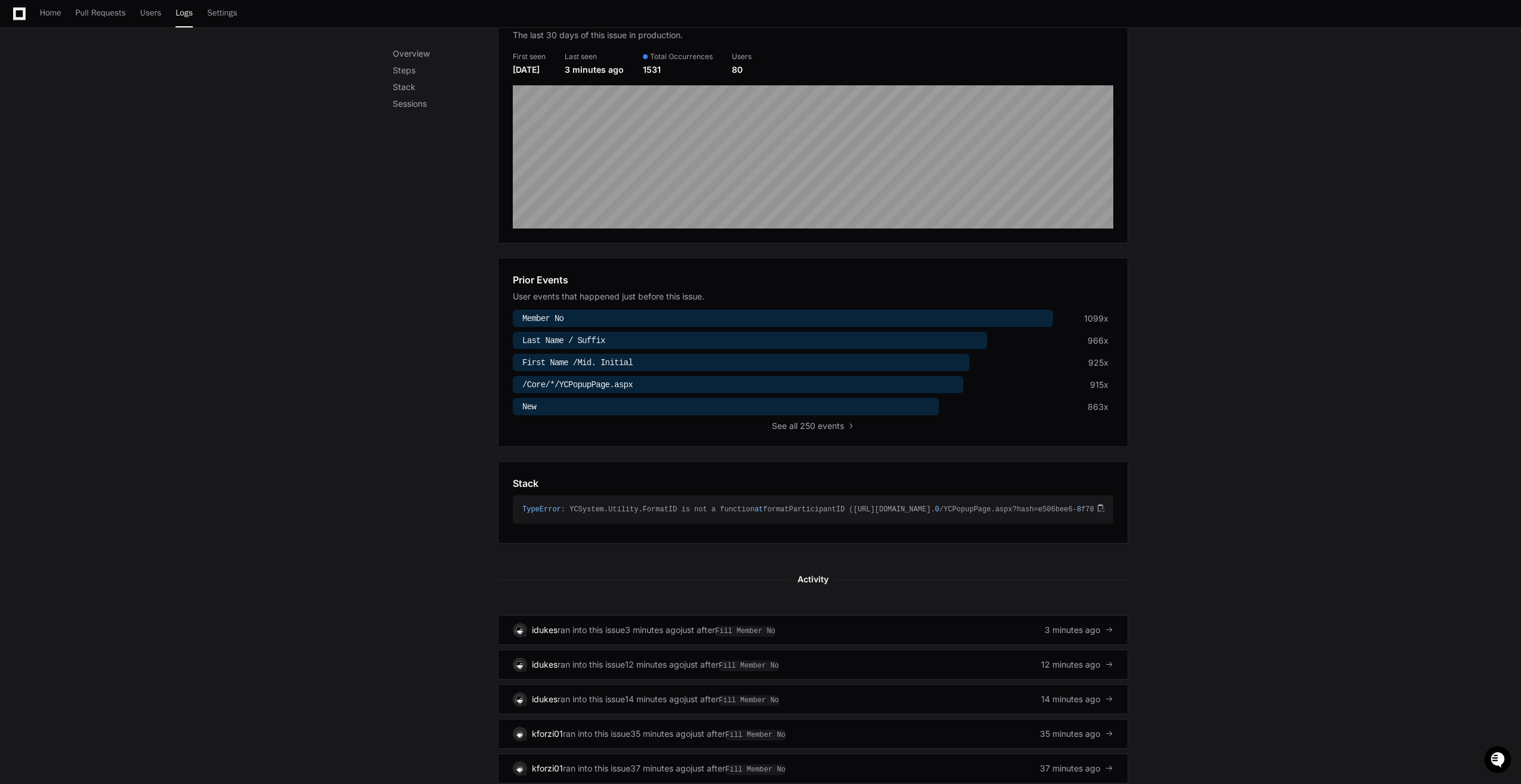 click on "Overview Steps Stack Sessions Overview The last 30 days of this issue in production. First seen [DATE] Last seen 3 minutes ago Total Occurrences 1531 Users 80 Prior Events User events that happened just before this issue. Member No 1099x Last Name / Suffix 966x First Name /Mid. Initial 925x /Core/*/YCPopupPage.aspx 915x New 863x See all 250 events Stack TypeError : YCSystem.Utility.FormatID is not a function
at  formatParticipantID ([URL][DOMAIN_NAME]. 0 /YCPopupPage.aspx?hash=e506bee6- 8 f78- 4 a8b-b72c-e58a7258a6ab&postbackId=ctl00_mainContentRegion_ctl05: 340 : 90 )
at  HTMLInputElement.onblur ([URL][DOMAIN_NAME]. 0 /YCPopupPage.aspx?hash=e506bee6- 8 f78- 4 a8b-b72c-e58a7258a6ab&postbackId=ctl00_mainContentRegion_ctl05: 245 : 424 ) Activity idukes  ran into this issue   3 minutes ago    just after  Fill Member No  3 minutes ago  idukes  ran into this issue   12 minutes ago    just after  Fill Member No  12 minutes ago  idukes [PERSON_NAME]" 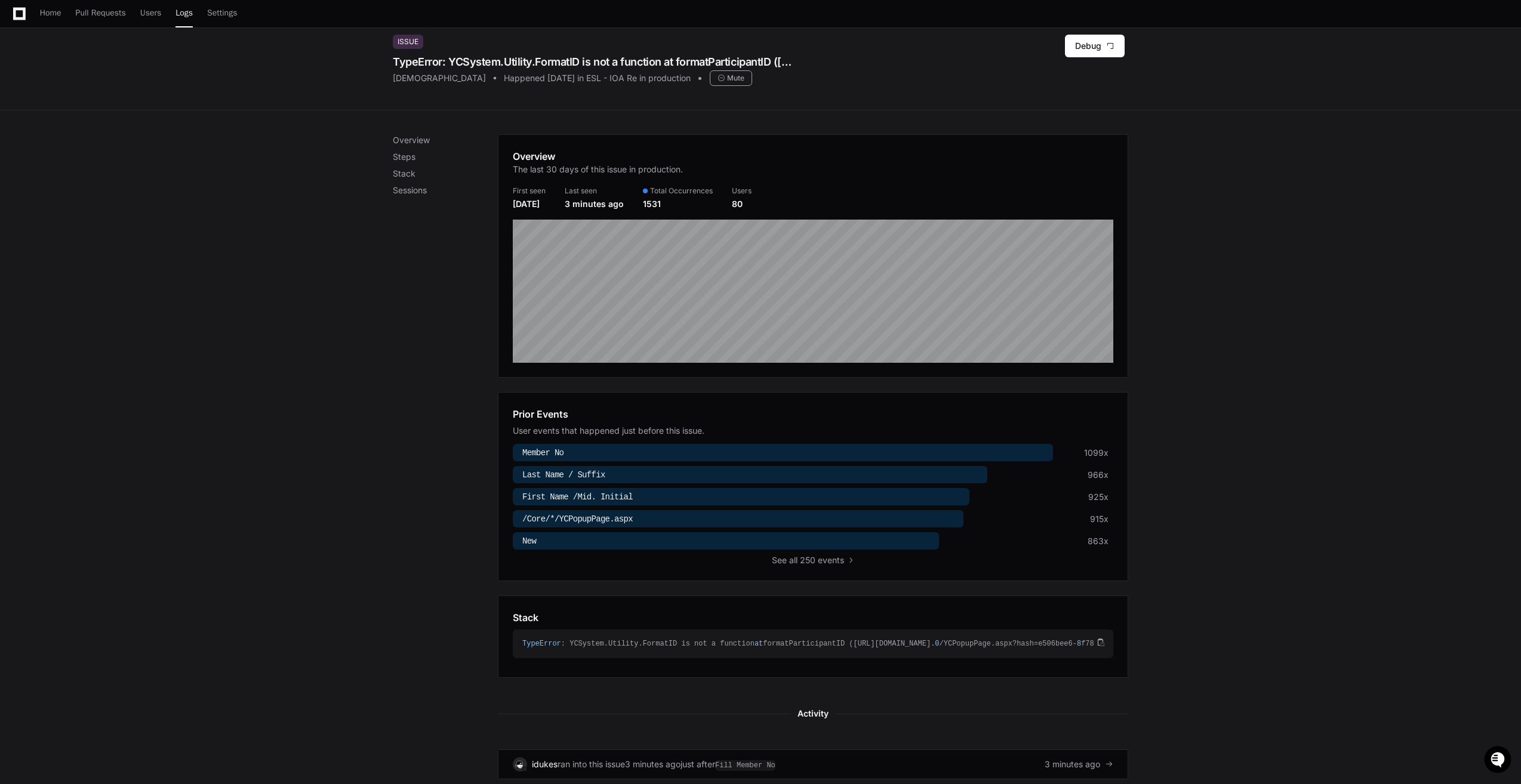 scroll, scrollTop: 0, scrollLeft: 0, axis: both 